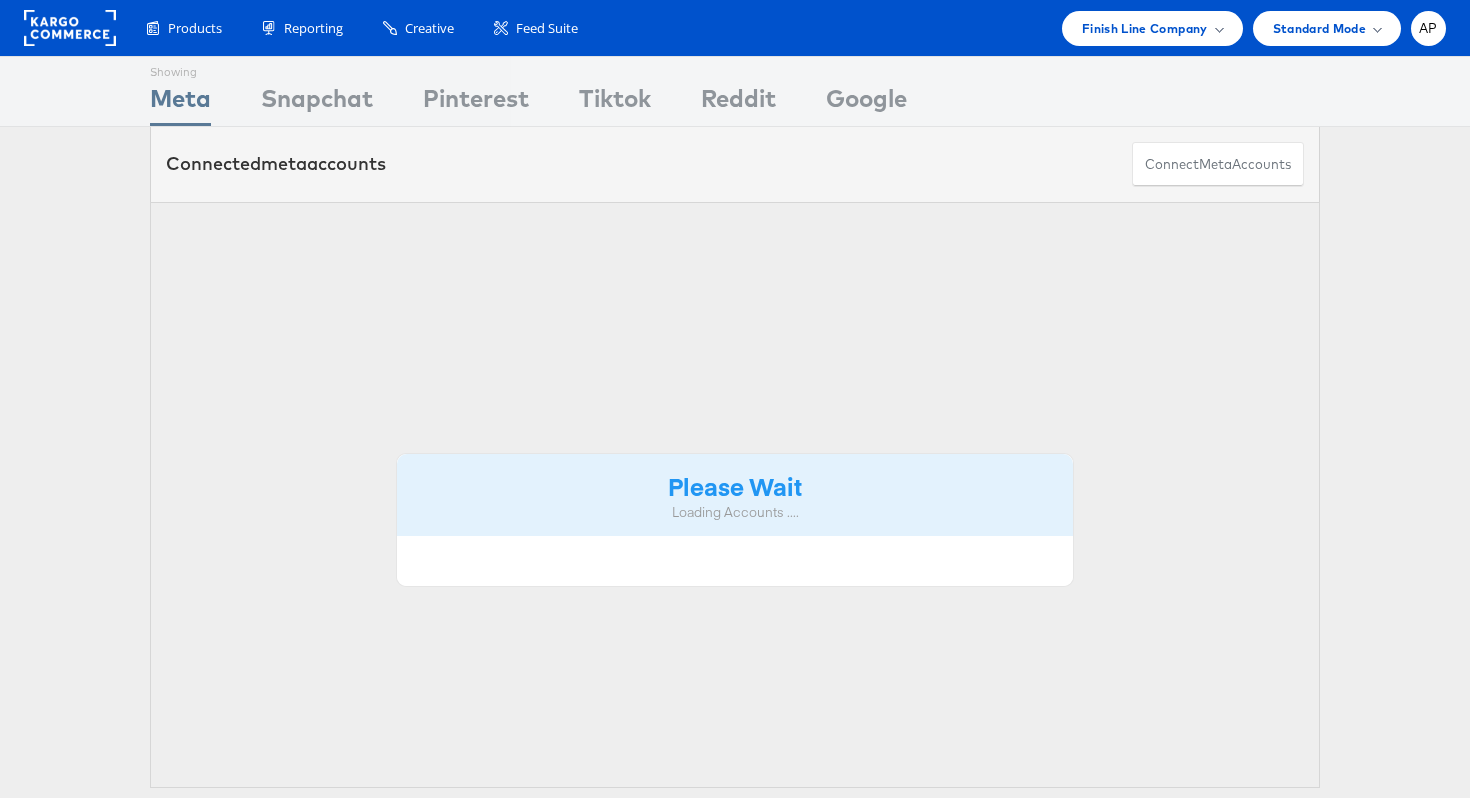 scroll, scrollTop: 0, scrollLeft: 0, axis: both 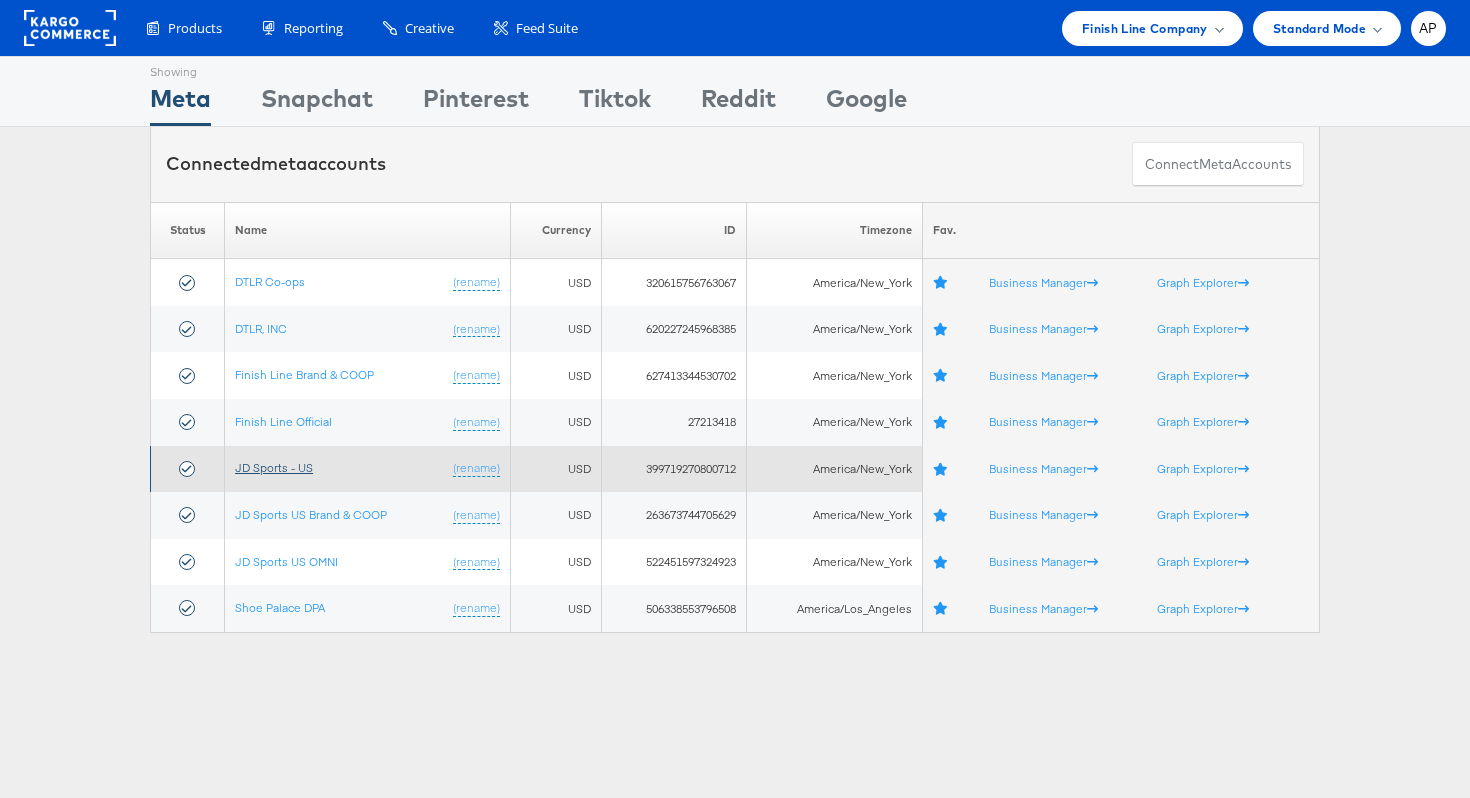 click on "JD Sports - US" at bounding box center [274, 467] 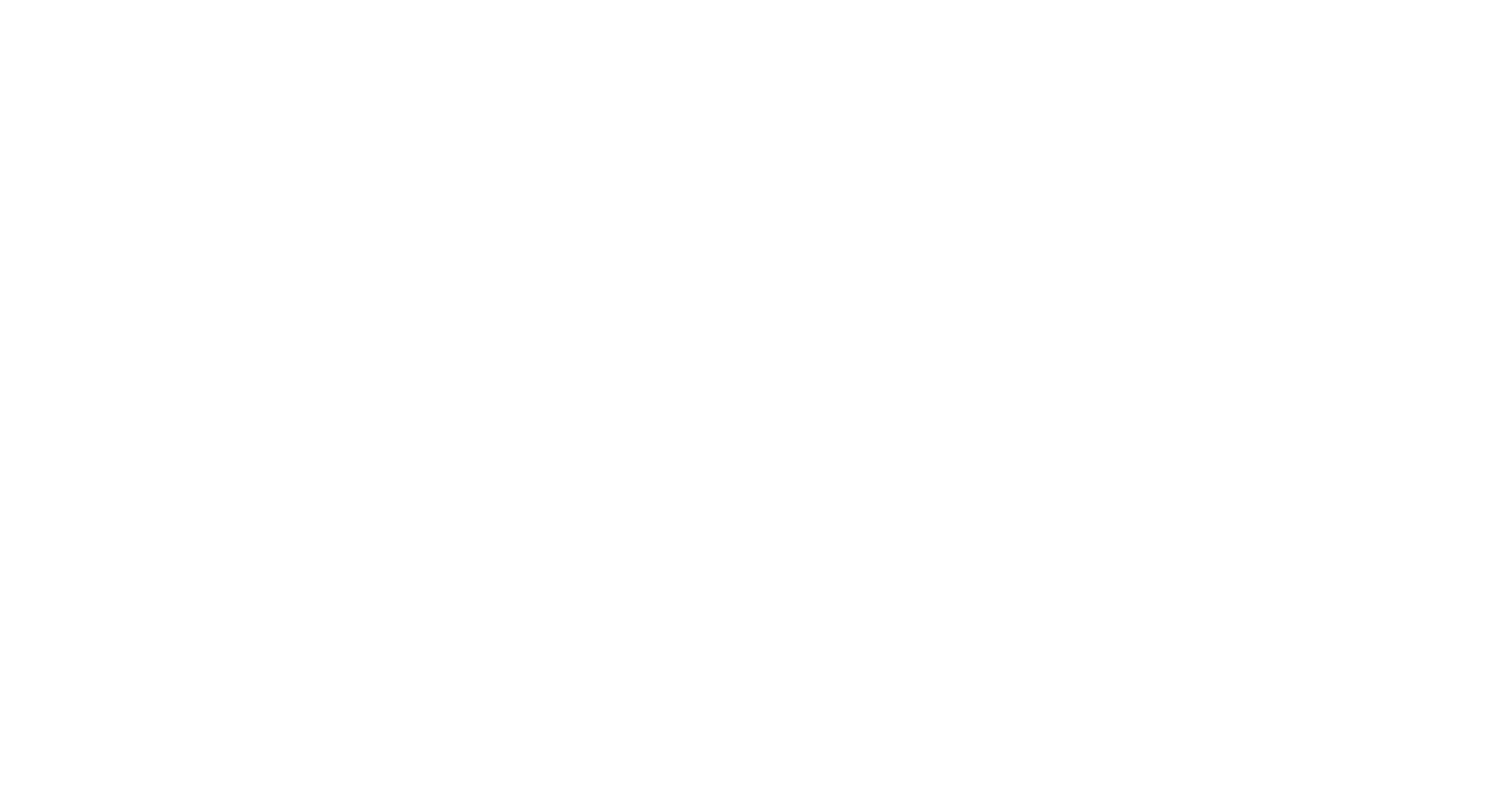 scroll, scrollTop: 0, scrollLeft: 0, axis: both 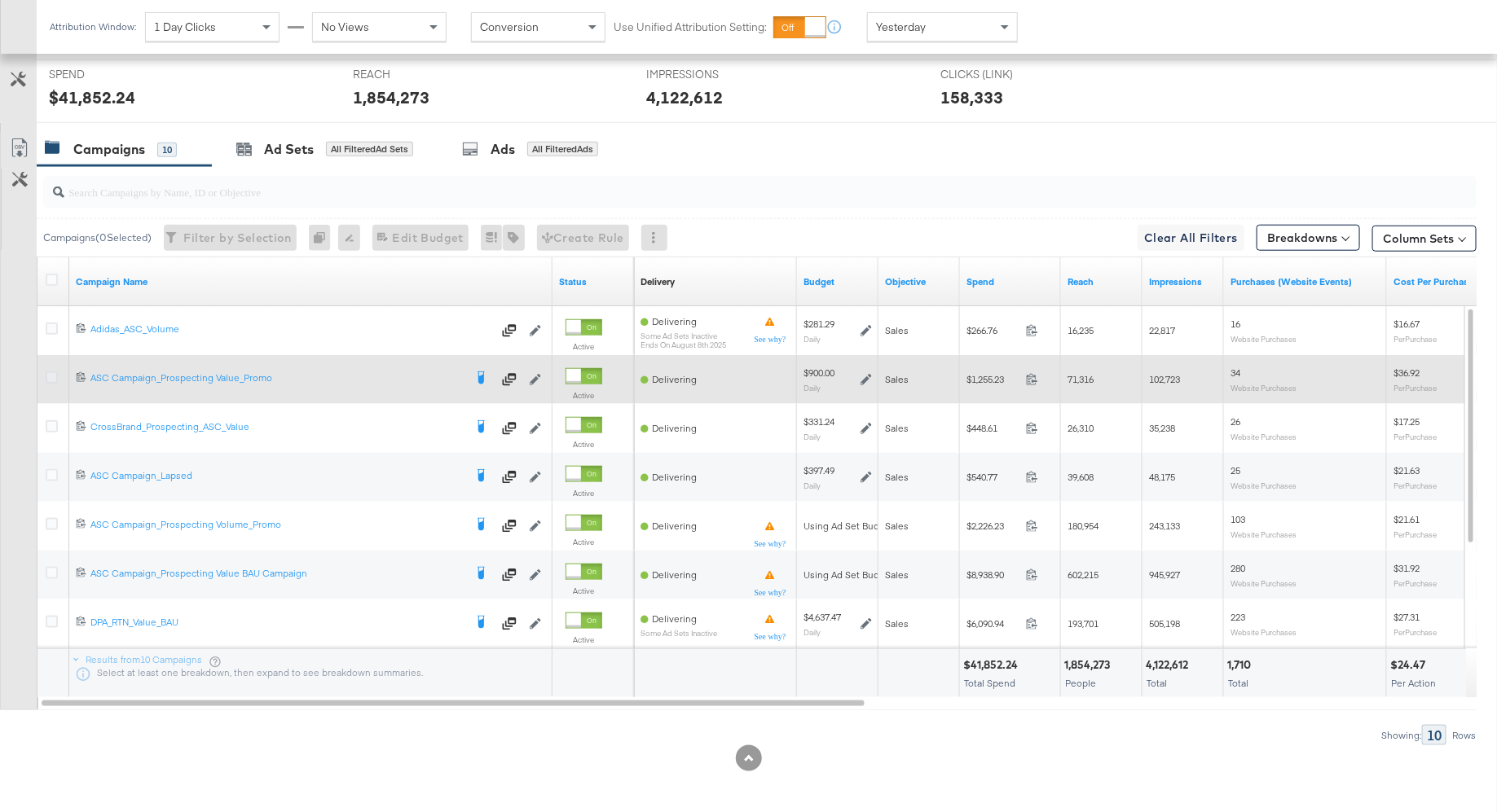 click at bounding box center (51, 377) 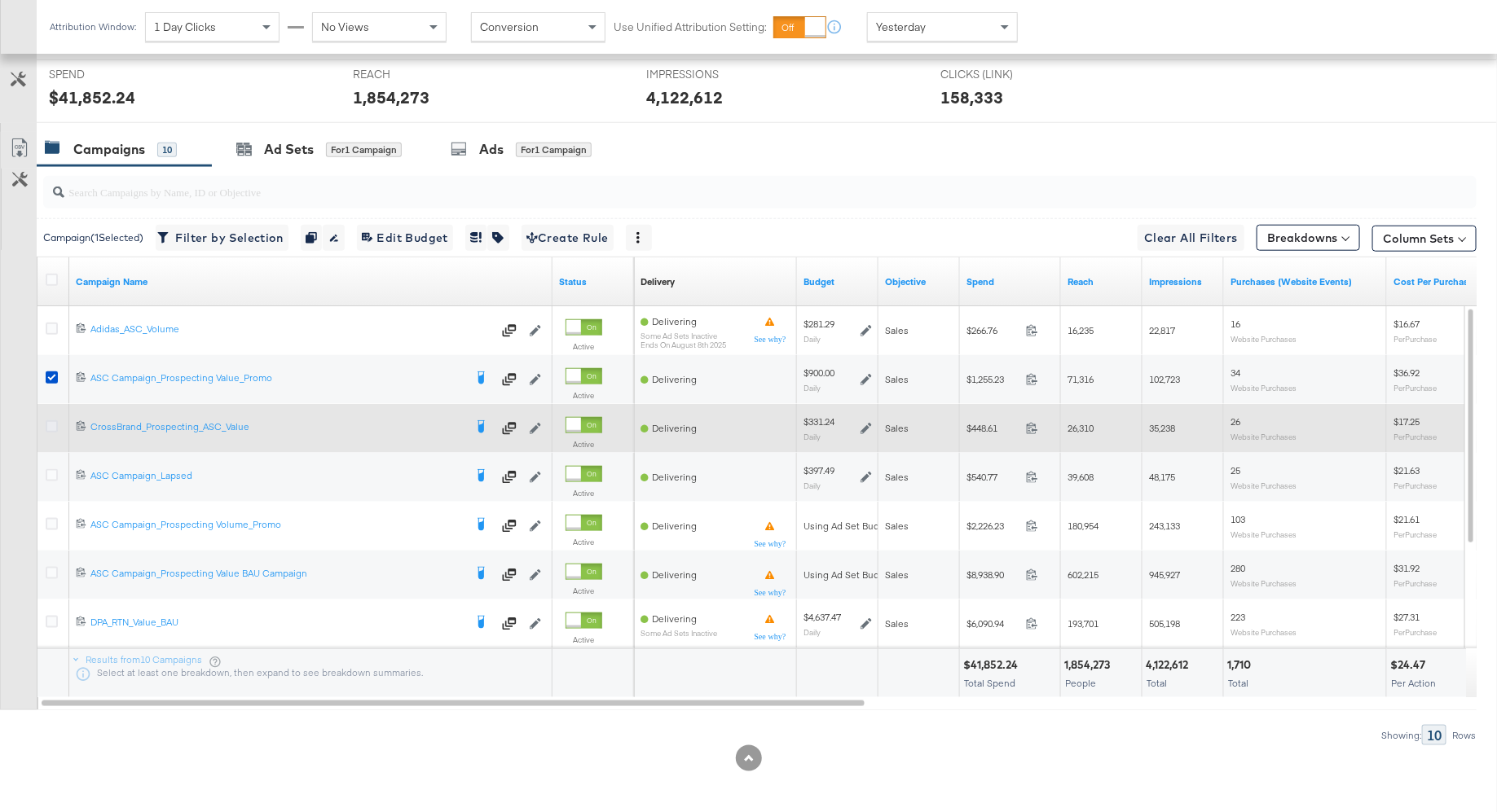 click at bounding box center (51, 426) 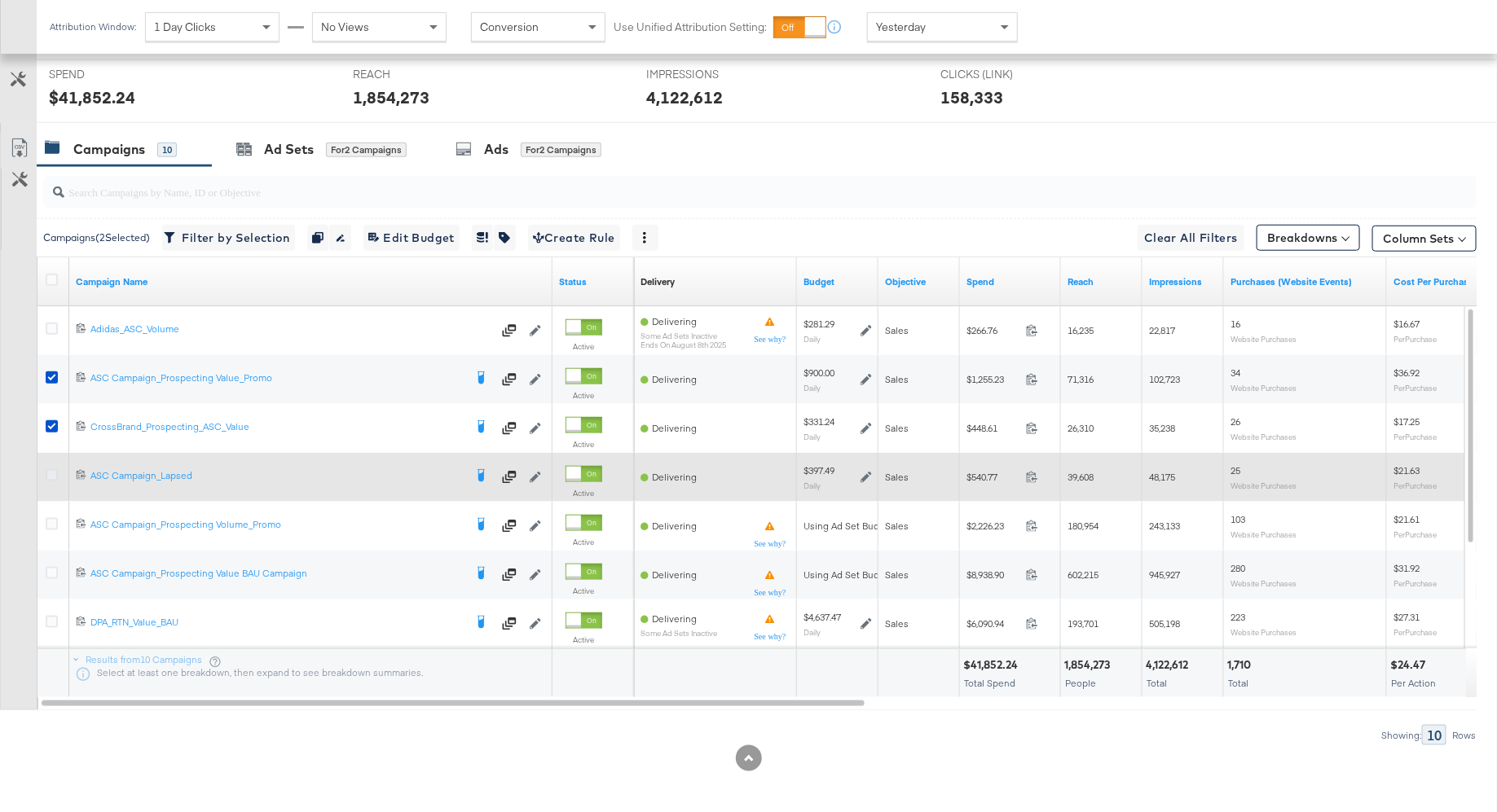 click at bounding box center (51, 475) 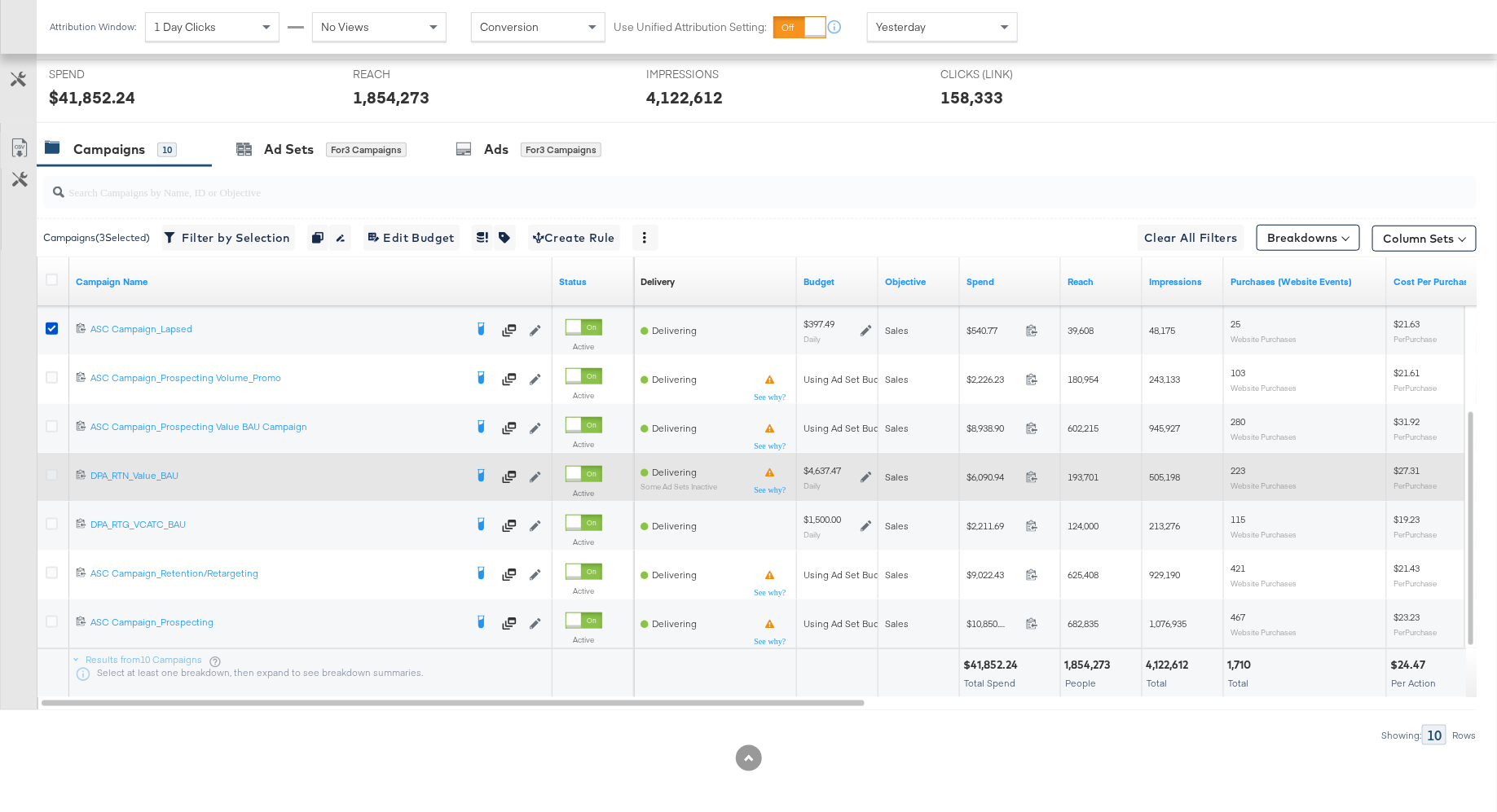 click at bounding box center (51, 475) 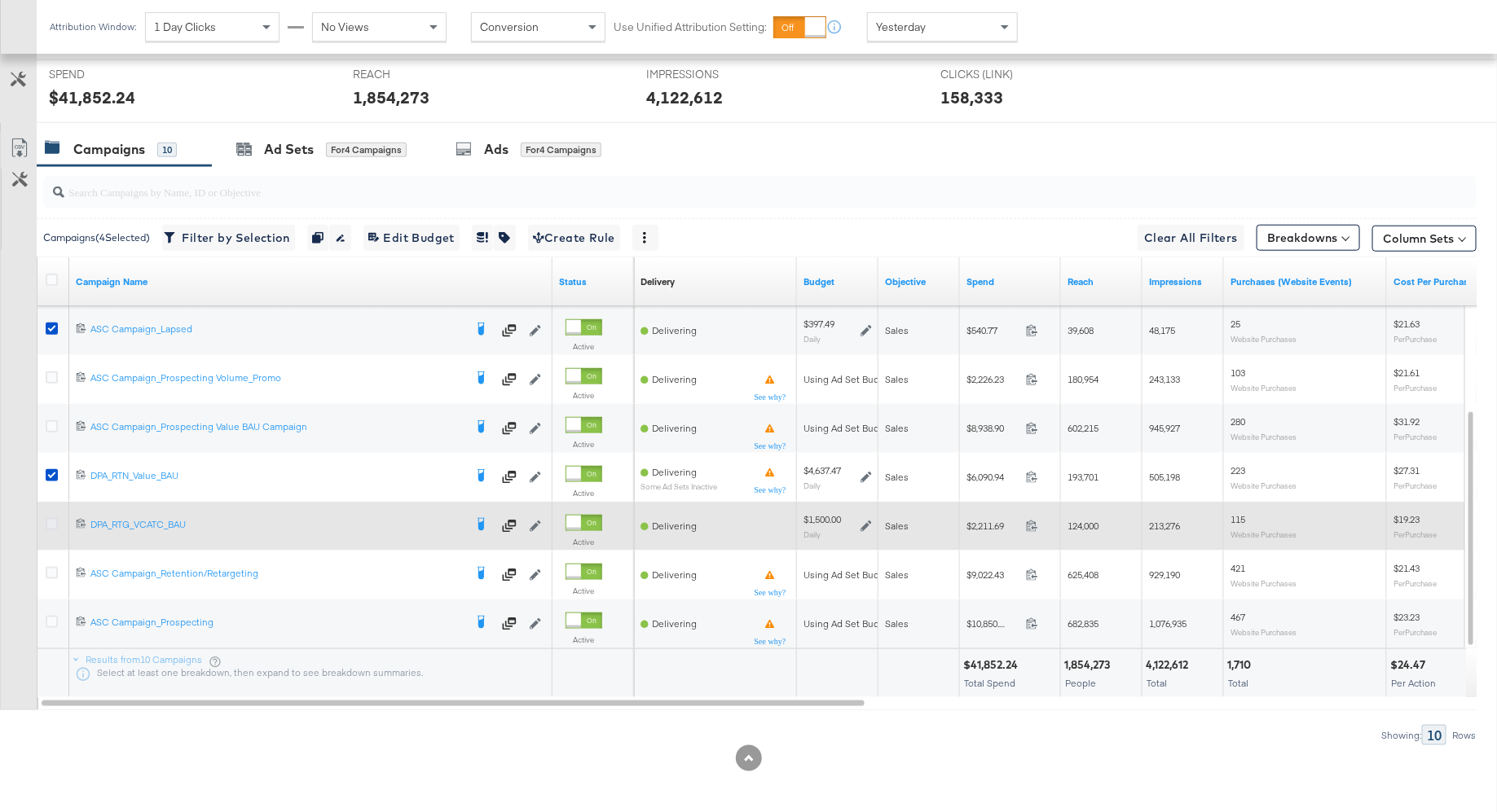 click at bounding box center [51, 524] 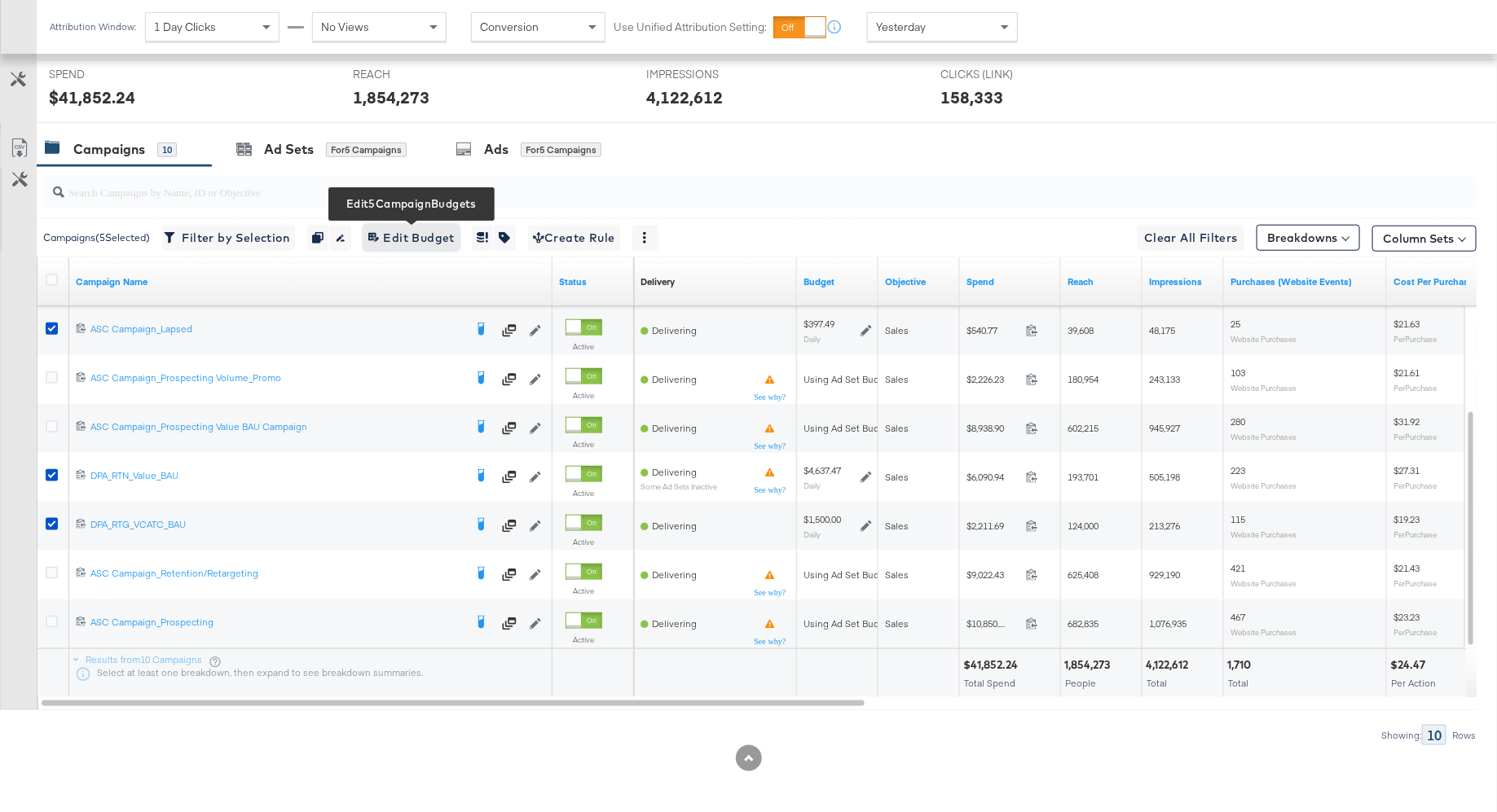 click on "Edit  5  Campaign  Budgets Edit Budget" at bounding box center (412, 238) 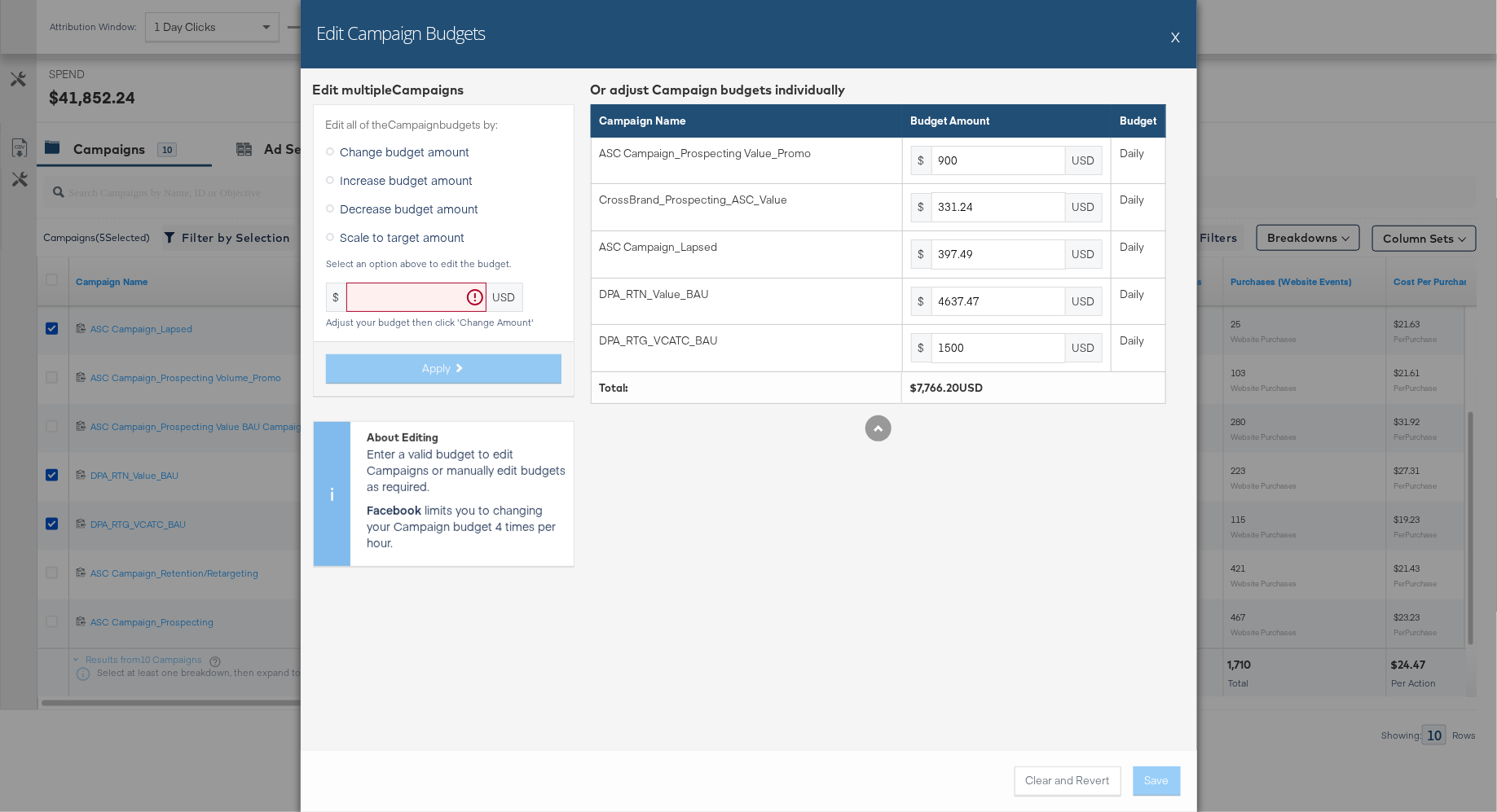 click at bounding box center (330, 208) 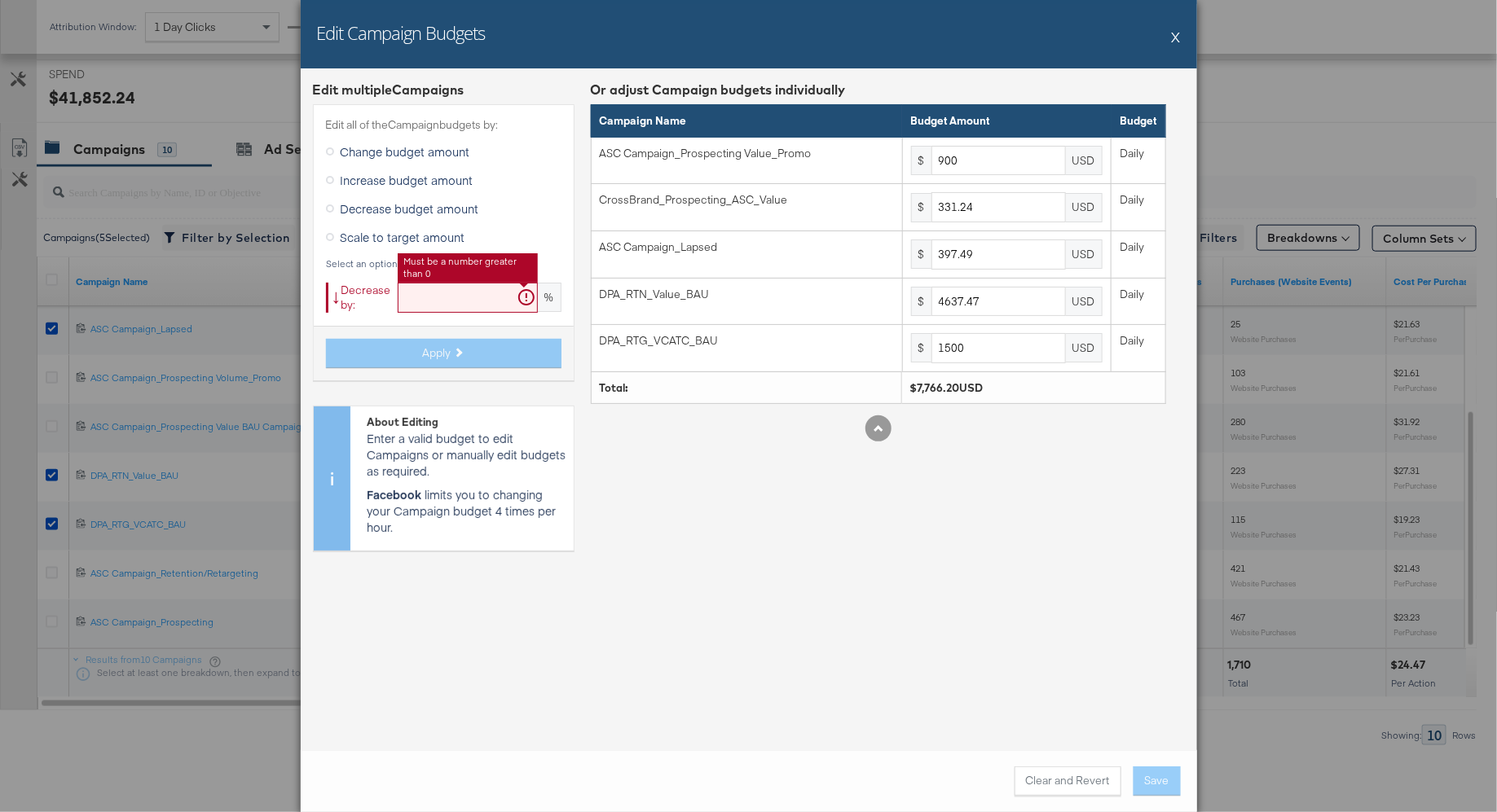 click at bounding box center (468, 297) 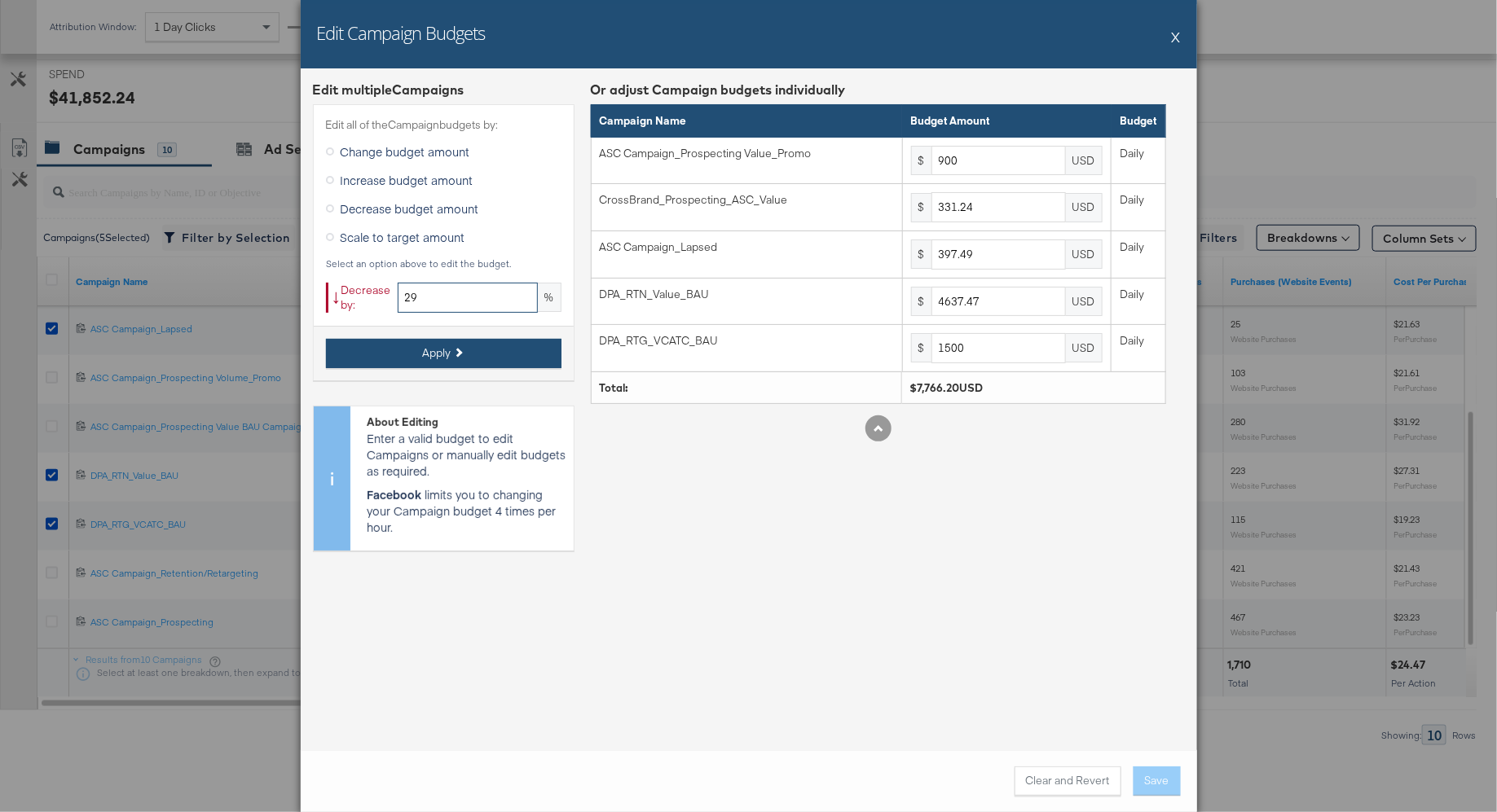 type on "29" 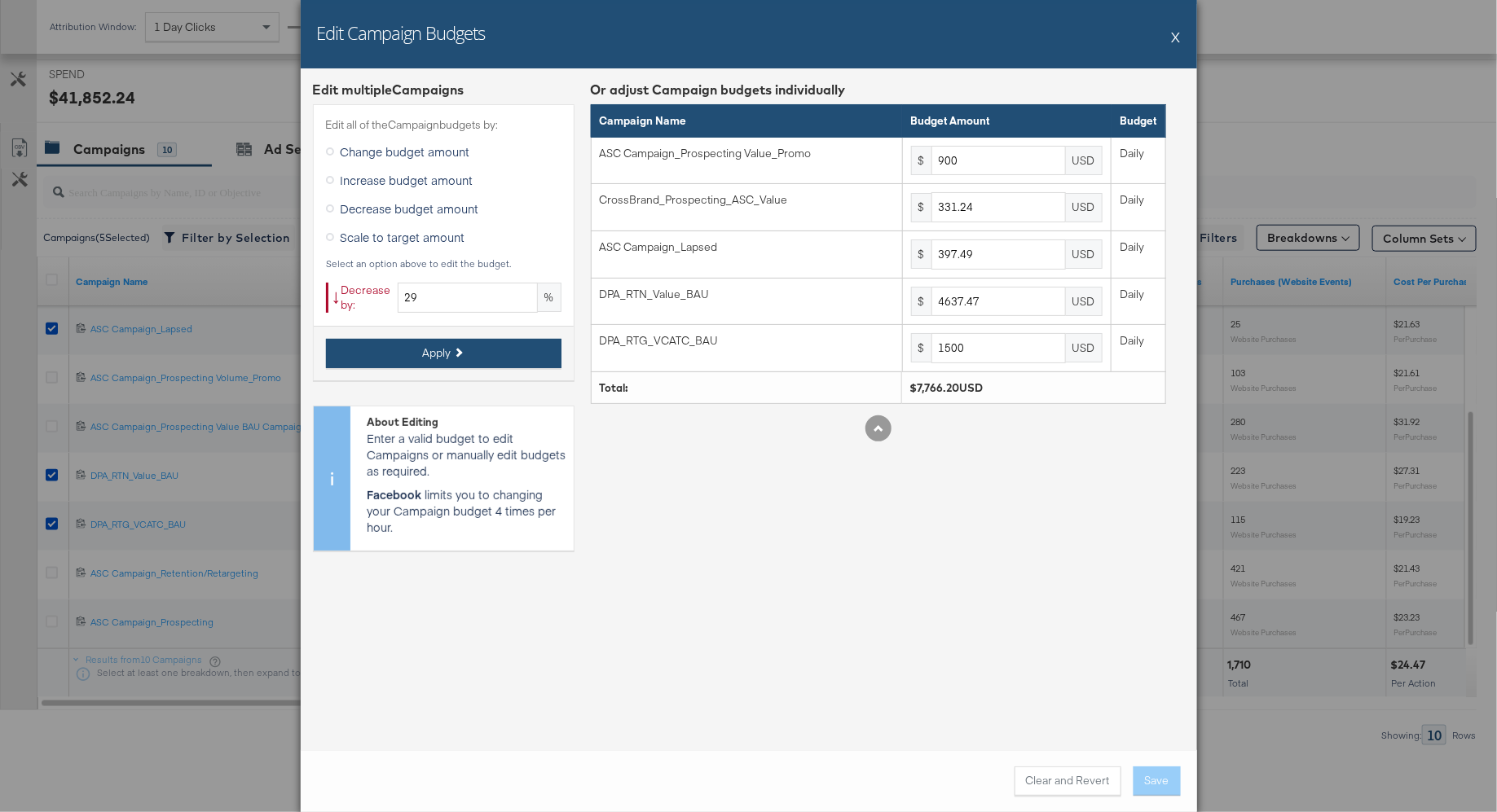 click on "Apply" at bounding box center [443, 353] 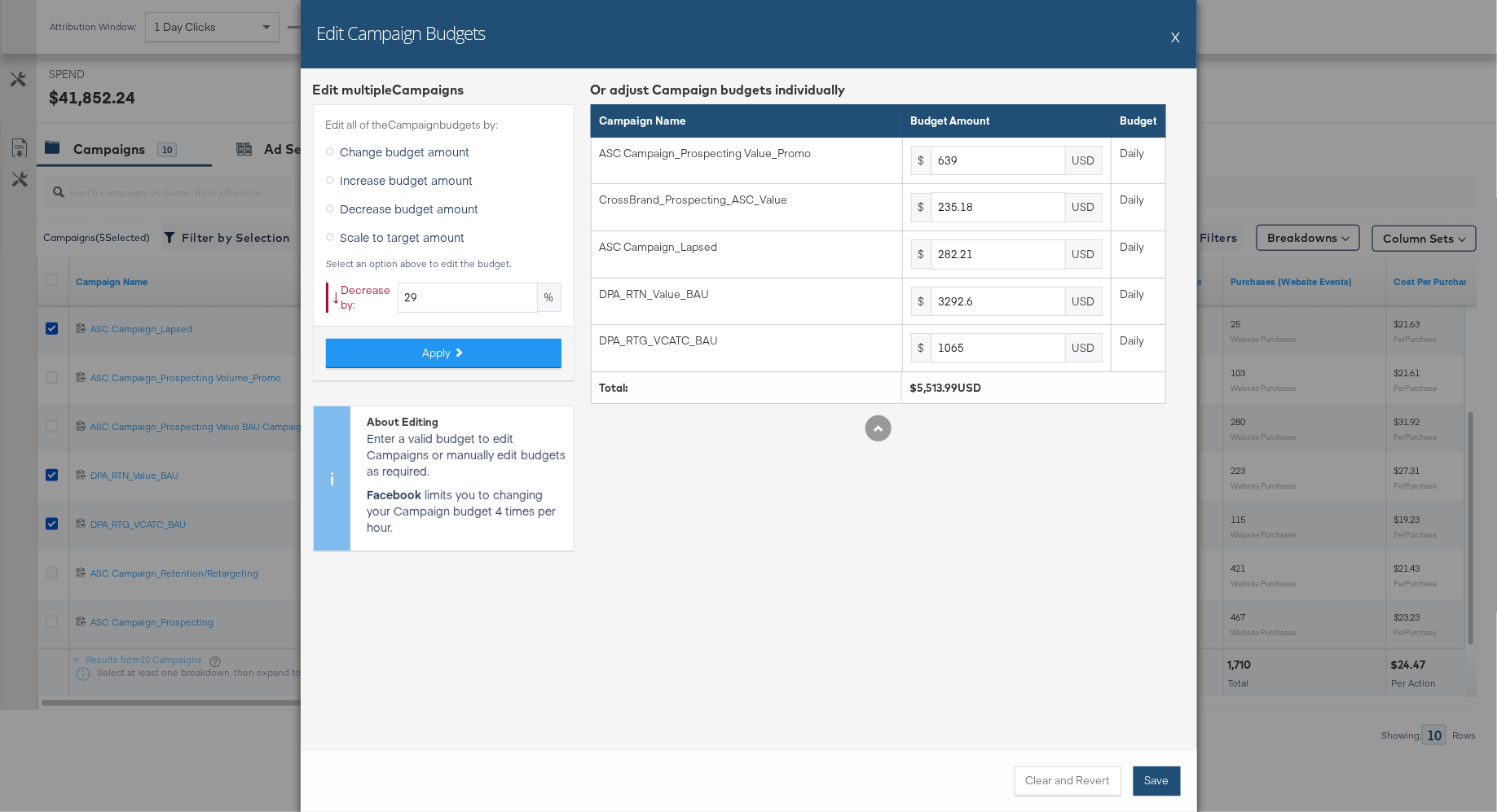 click on "Save" at bounding box center (1157, 781) 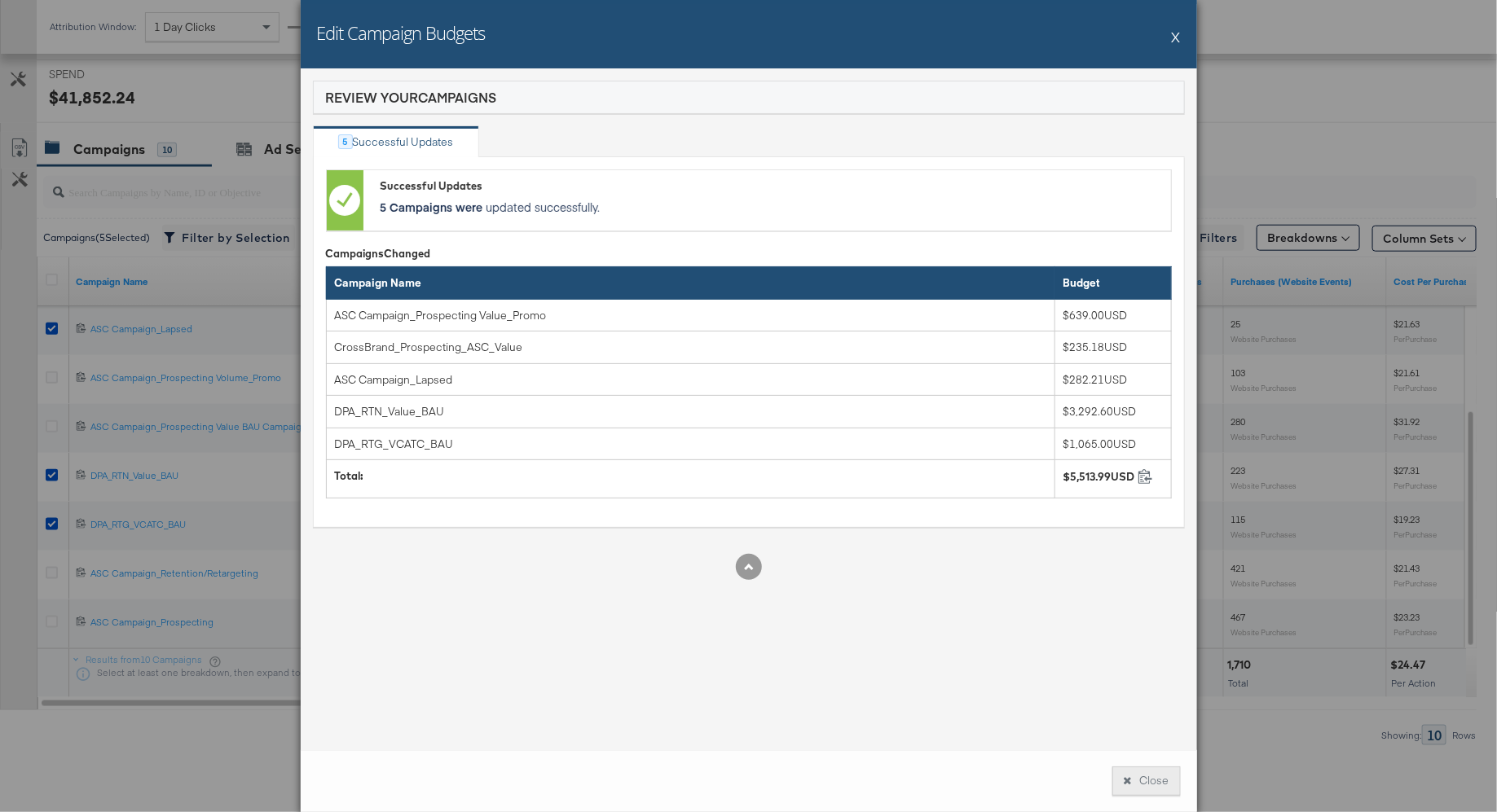 click on "Close" at bounding box center (1147, 781) 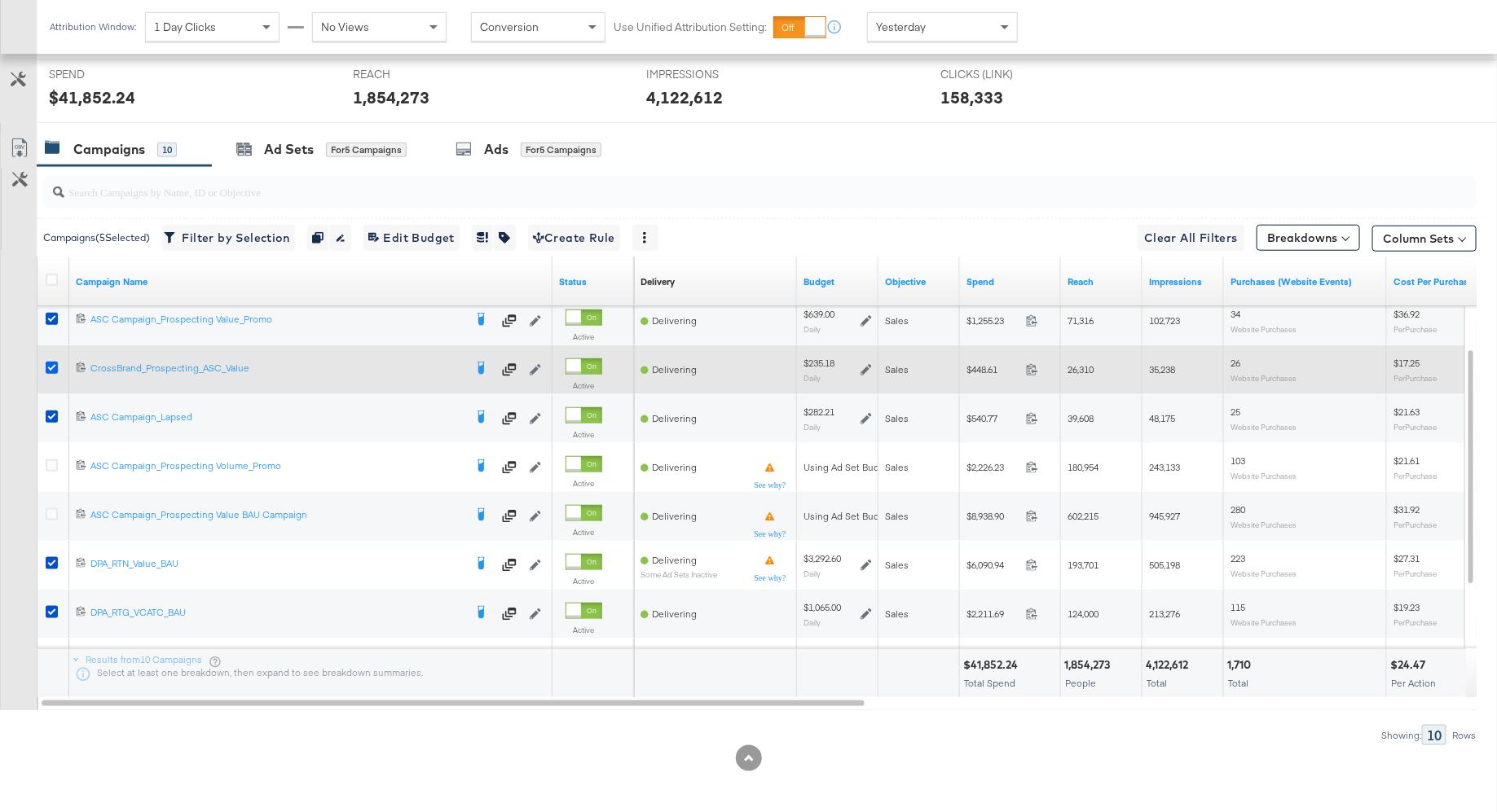 click at bounding box center [51, 367] 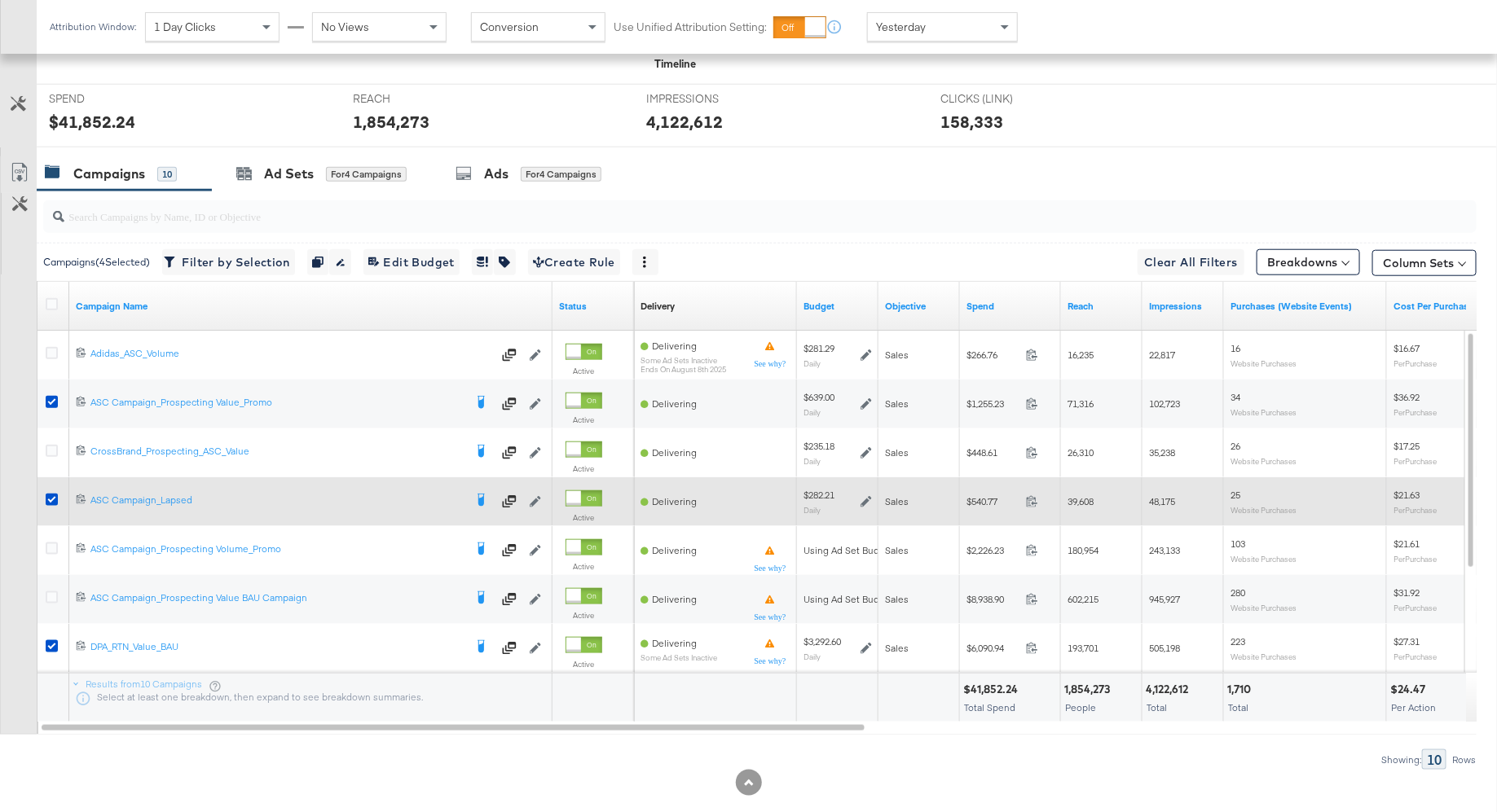 scroll, scrollTop: 621, scrollLeft: 0, axis: vertical 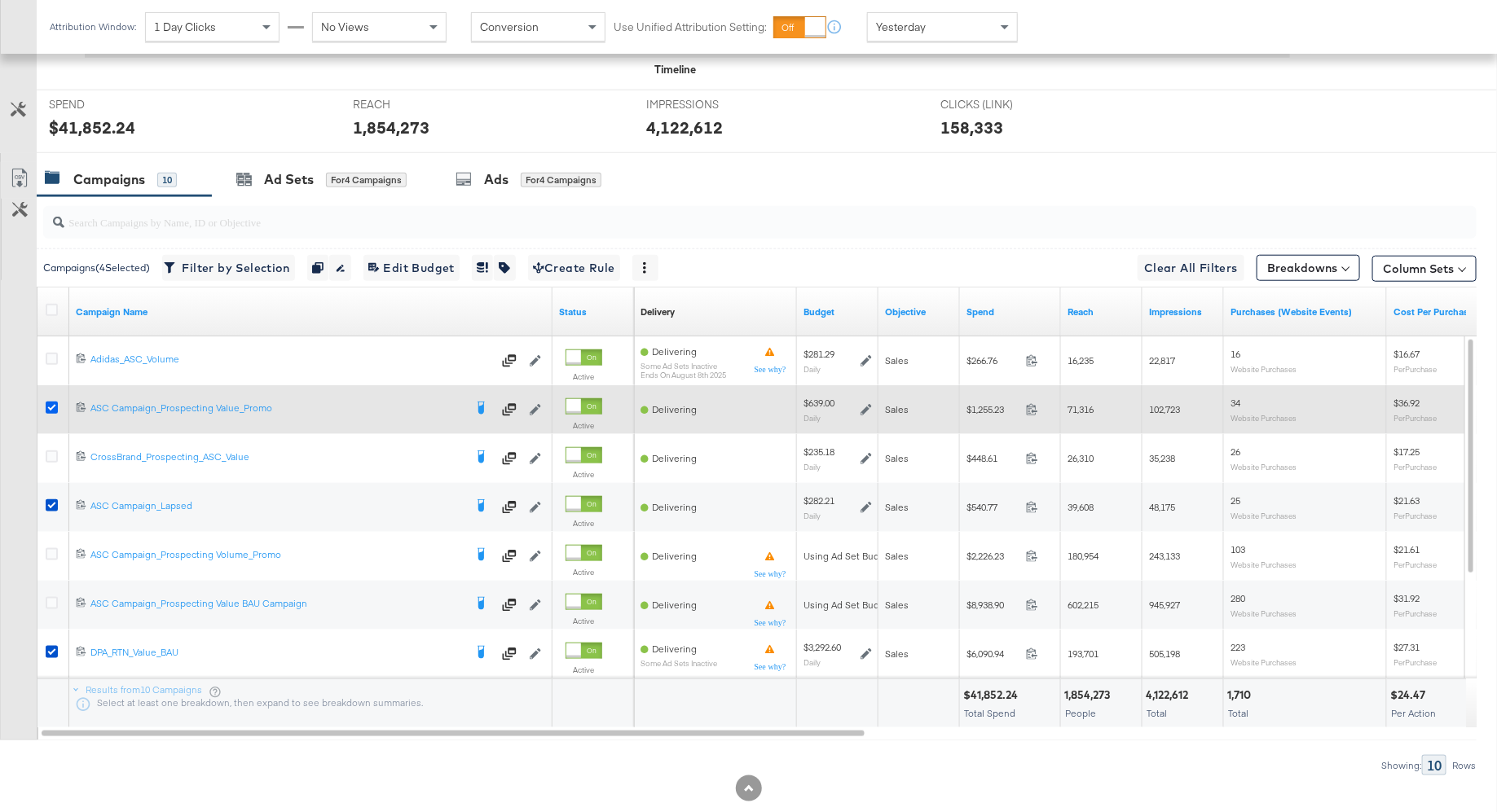 click at bounding box center [51, 407] 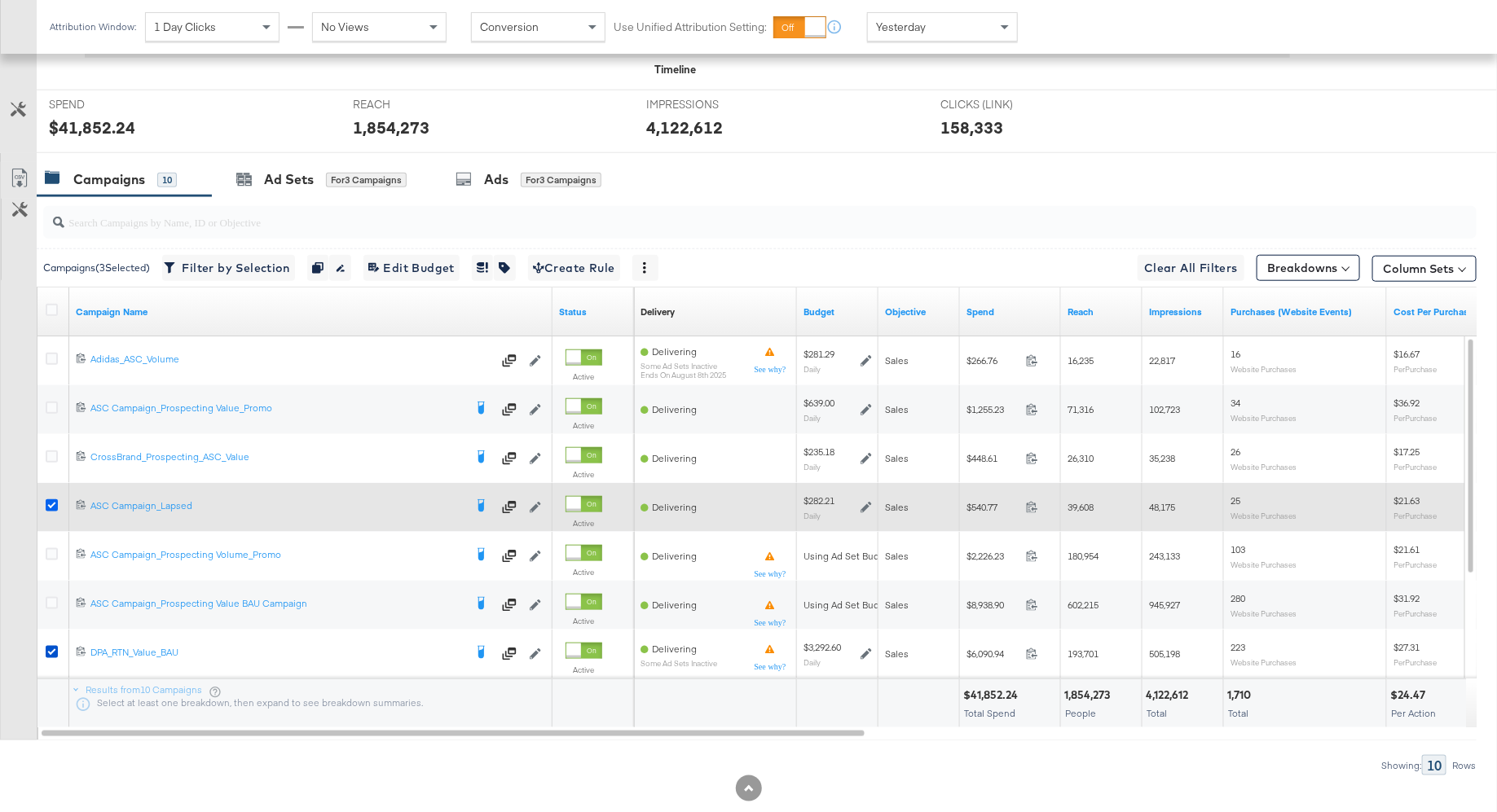 click at bounding box center (51, 505) 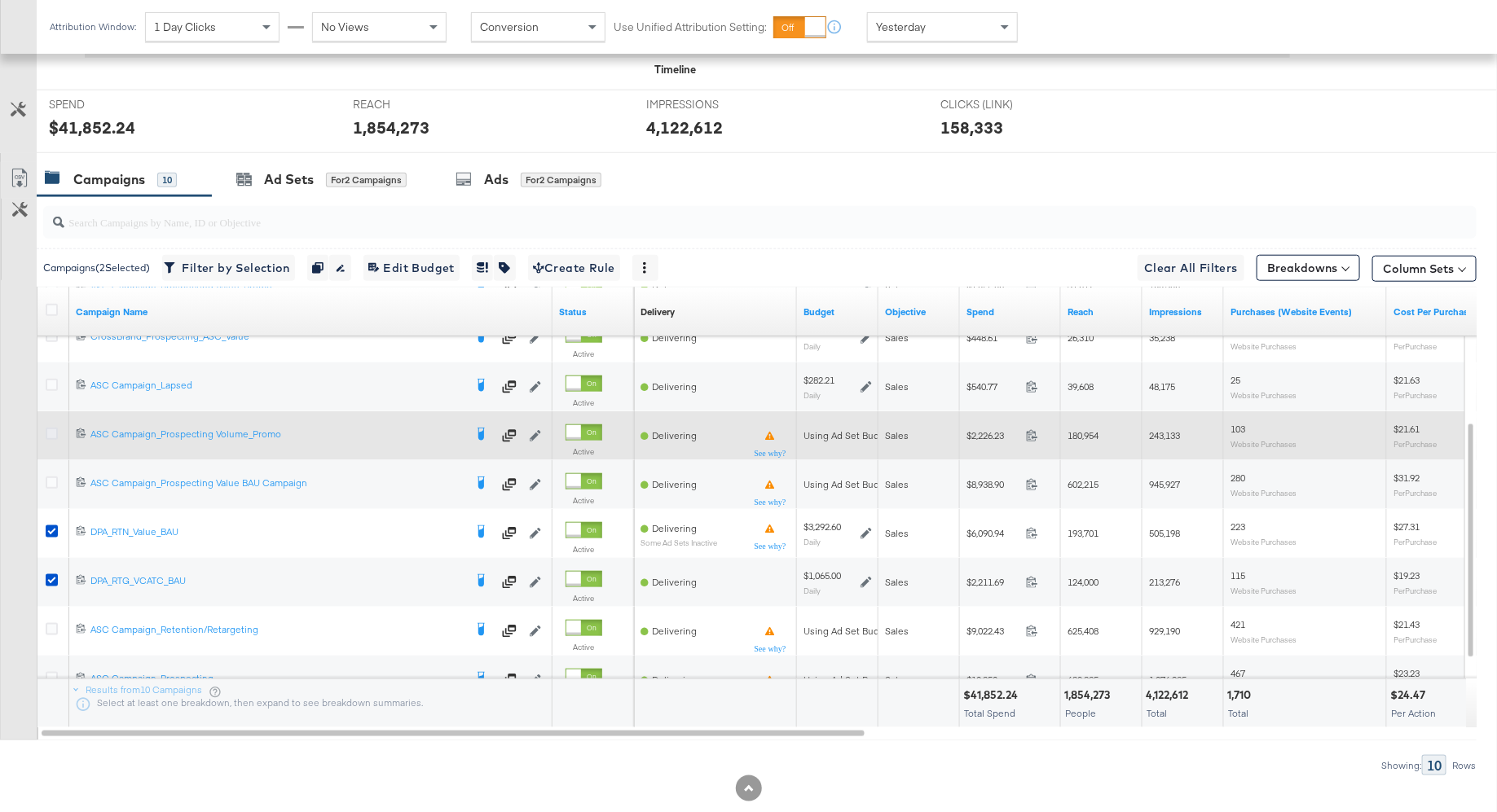 click at bounding box center [51, 433] 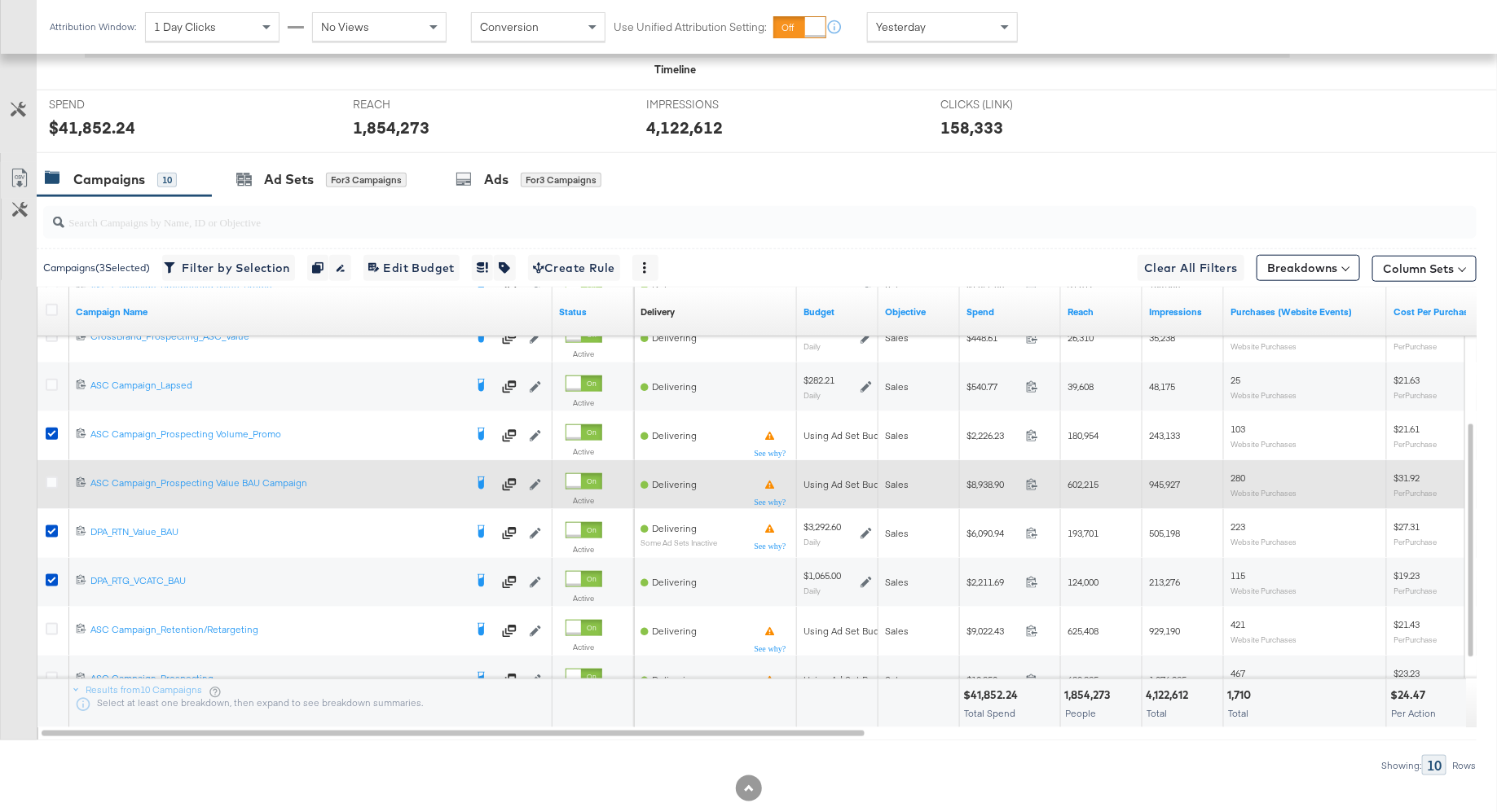 click at bounding box center (54, 485) 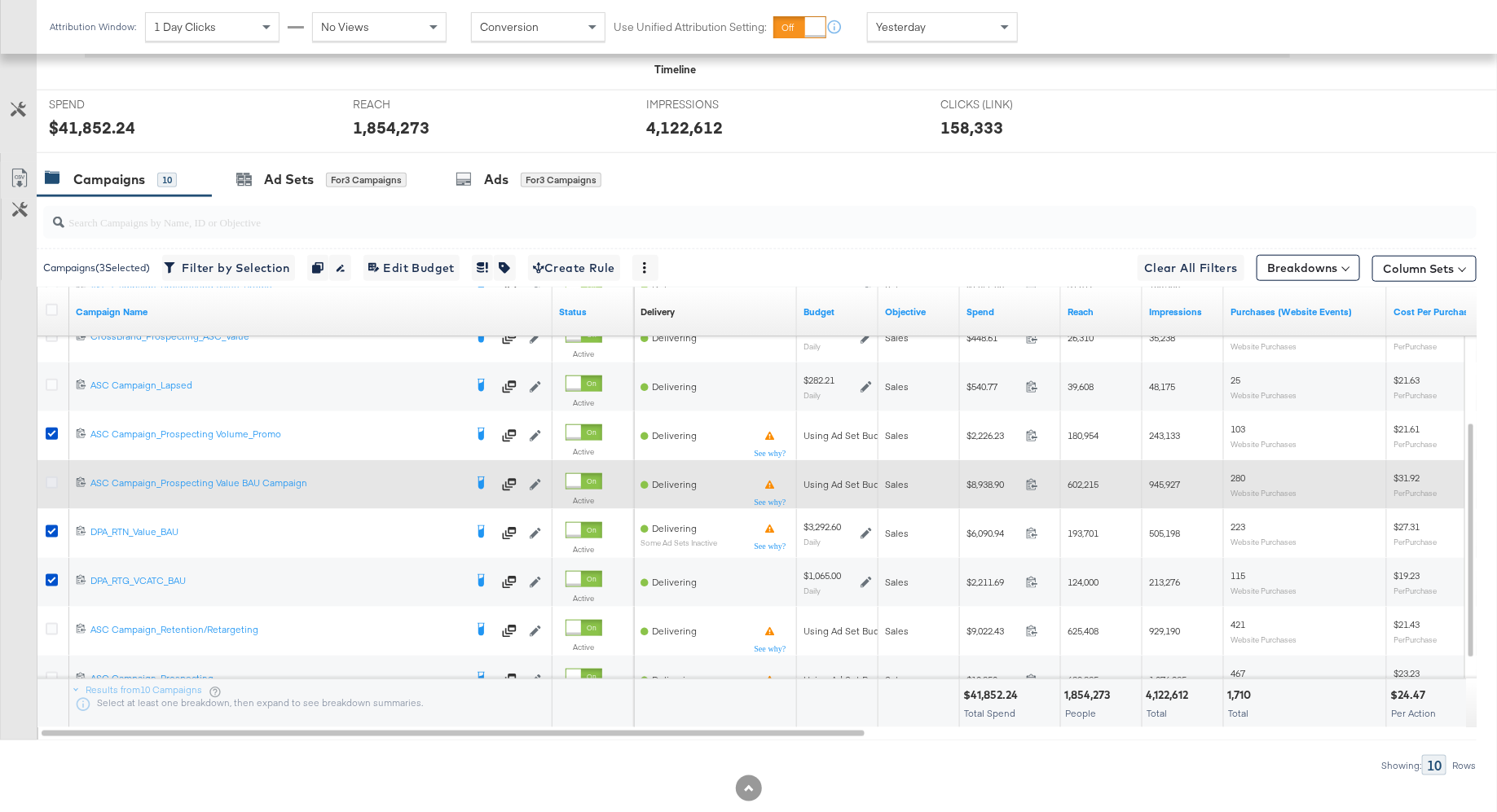click at bounding box center [51, 482] 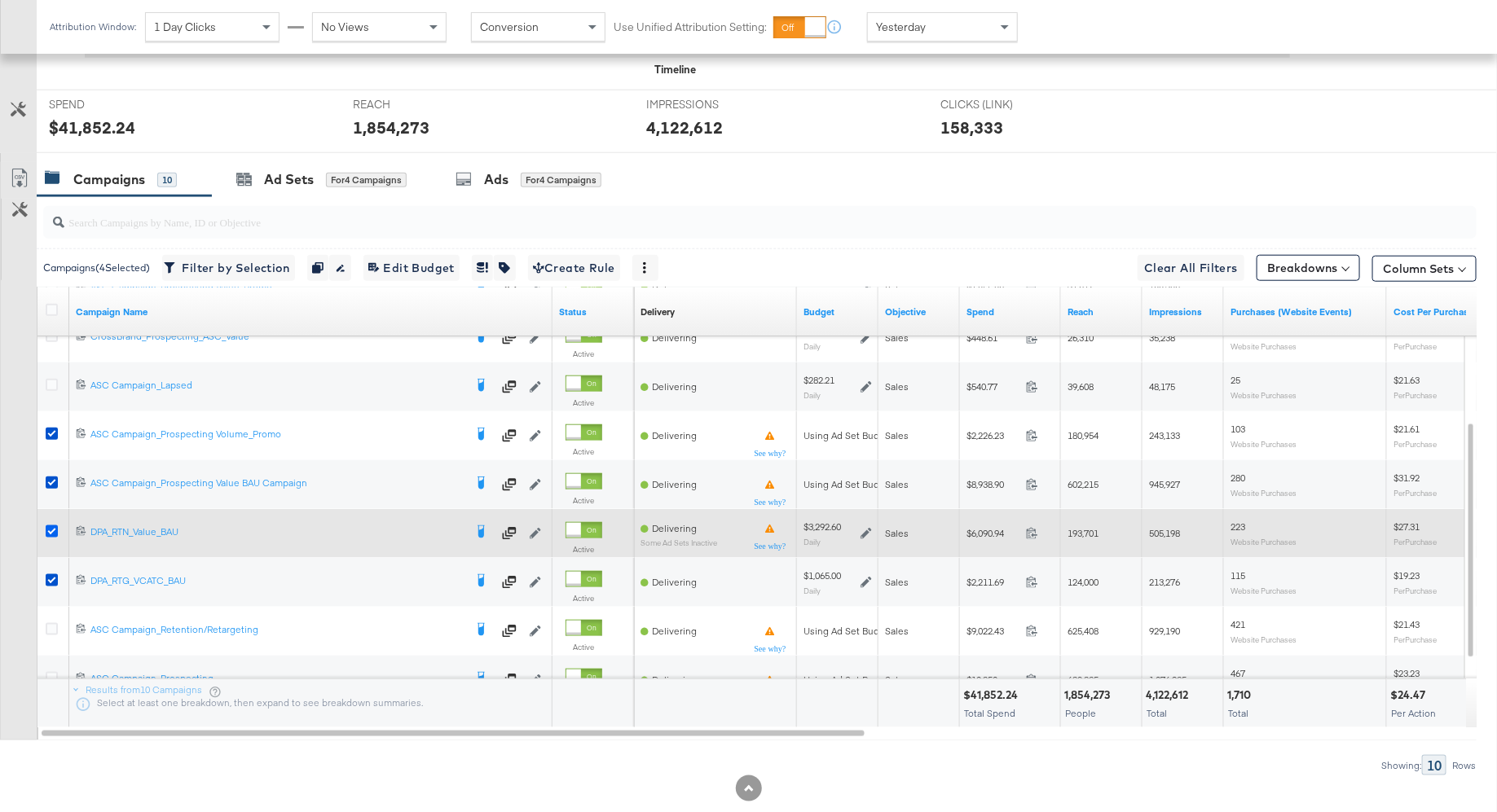 click at bounding box center [51, 531] 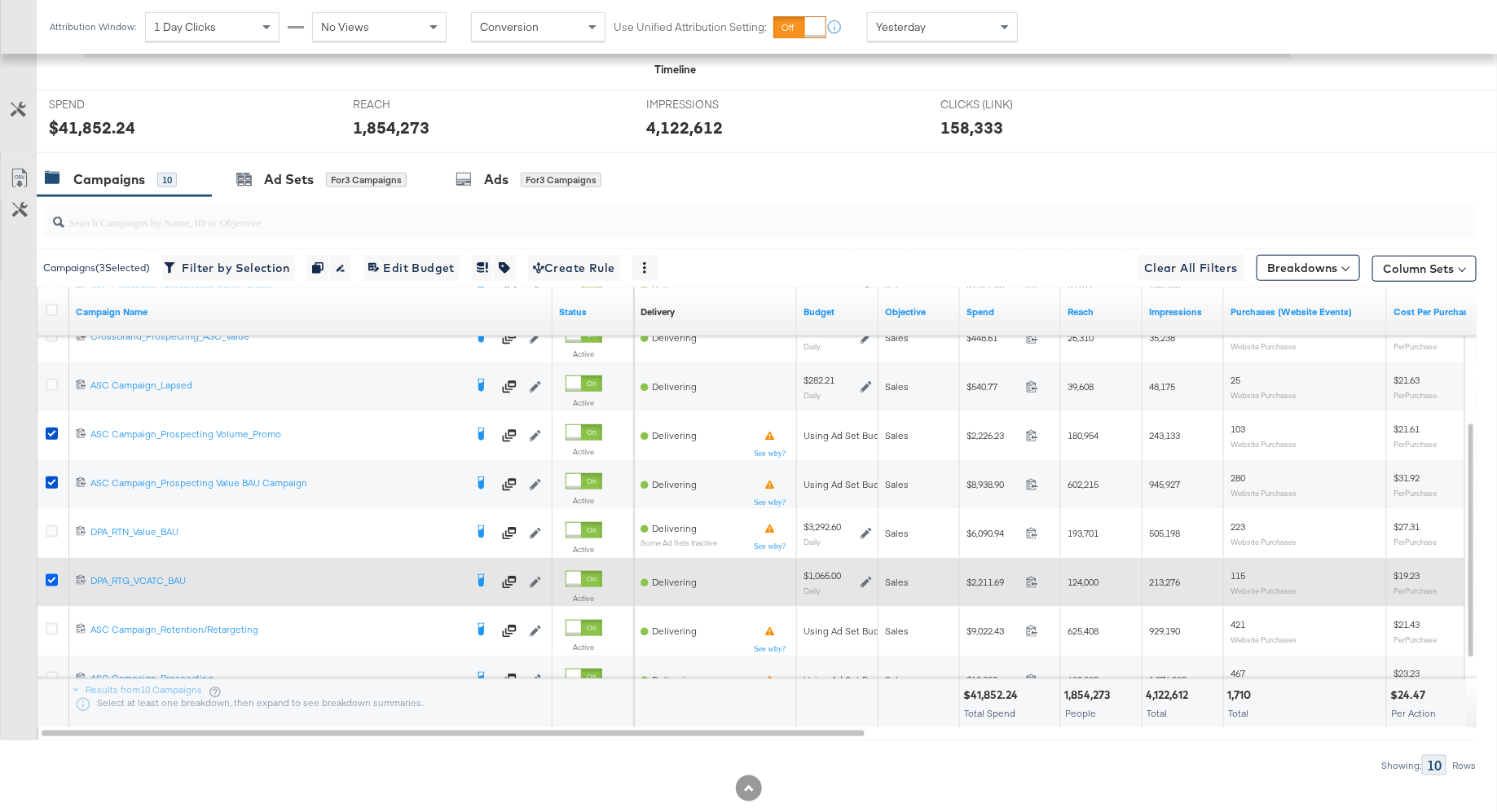 click at bounding box center [51, 580] 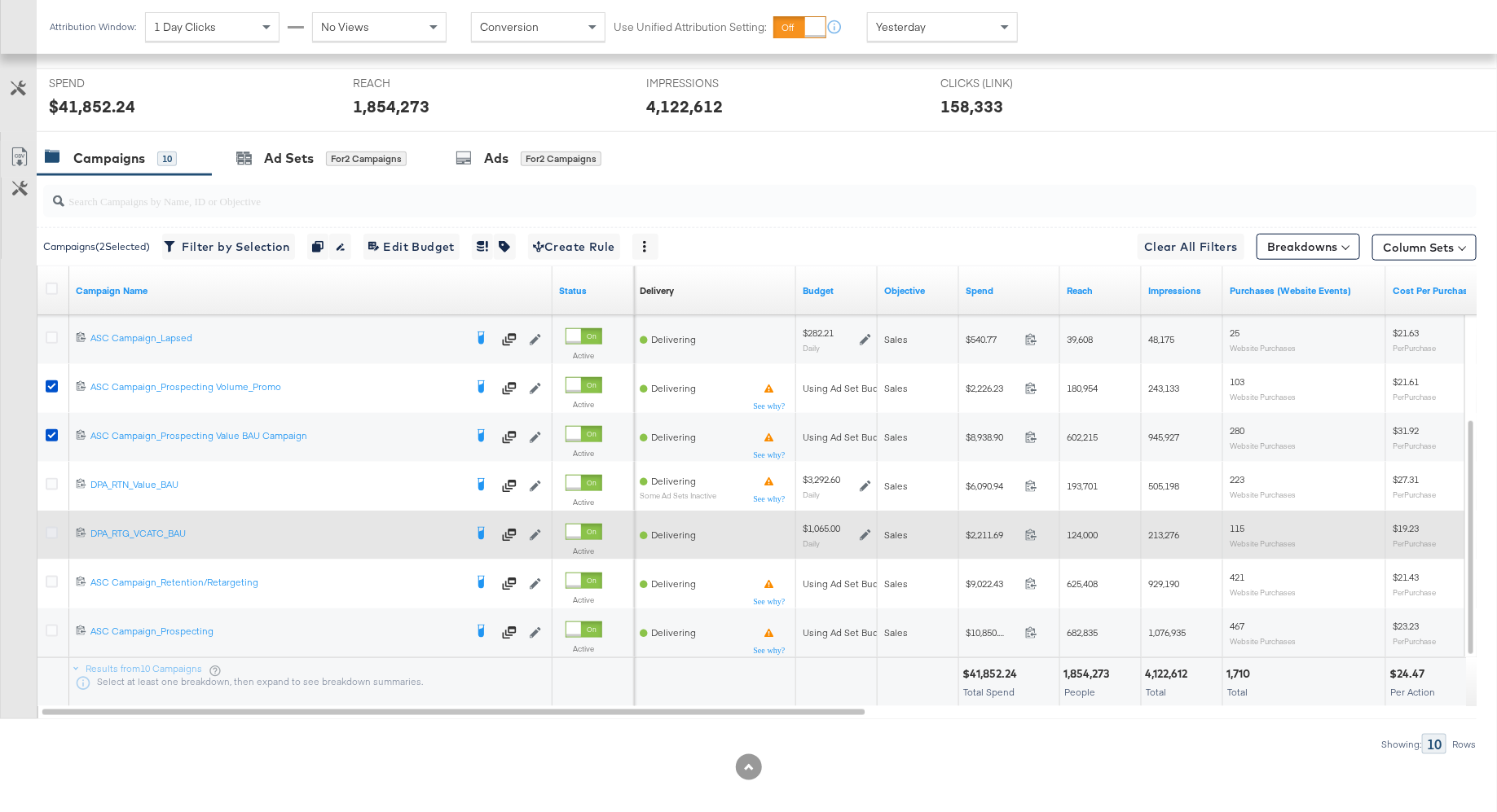scroll, scrollTop: 652, scrollLeft: 0, axis: vertical 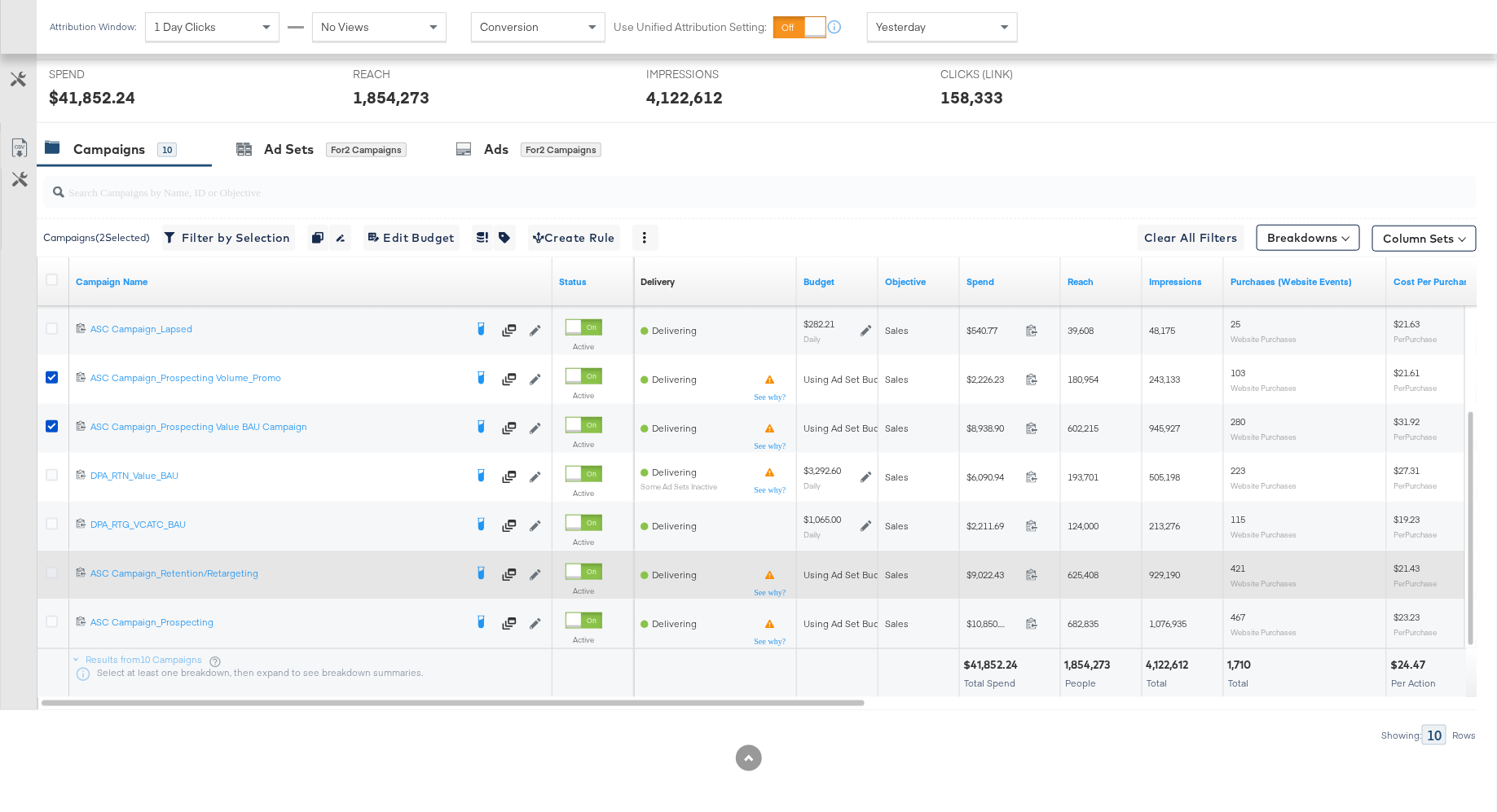 click at bounding box center (51, 573) 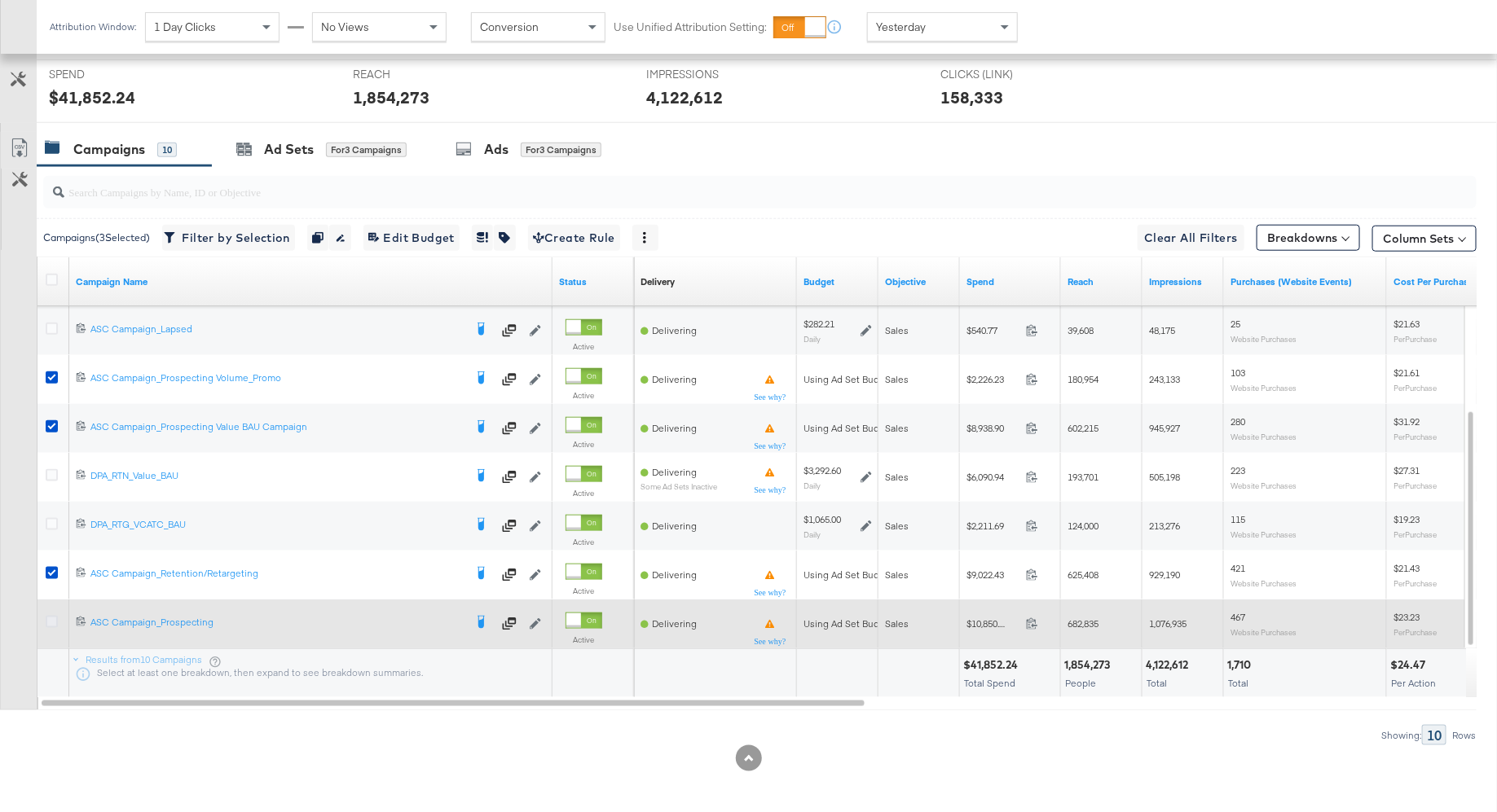 click at bounding box center [51, 621] 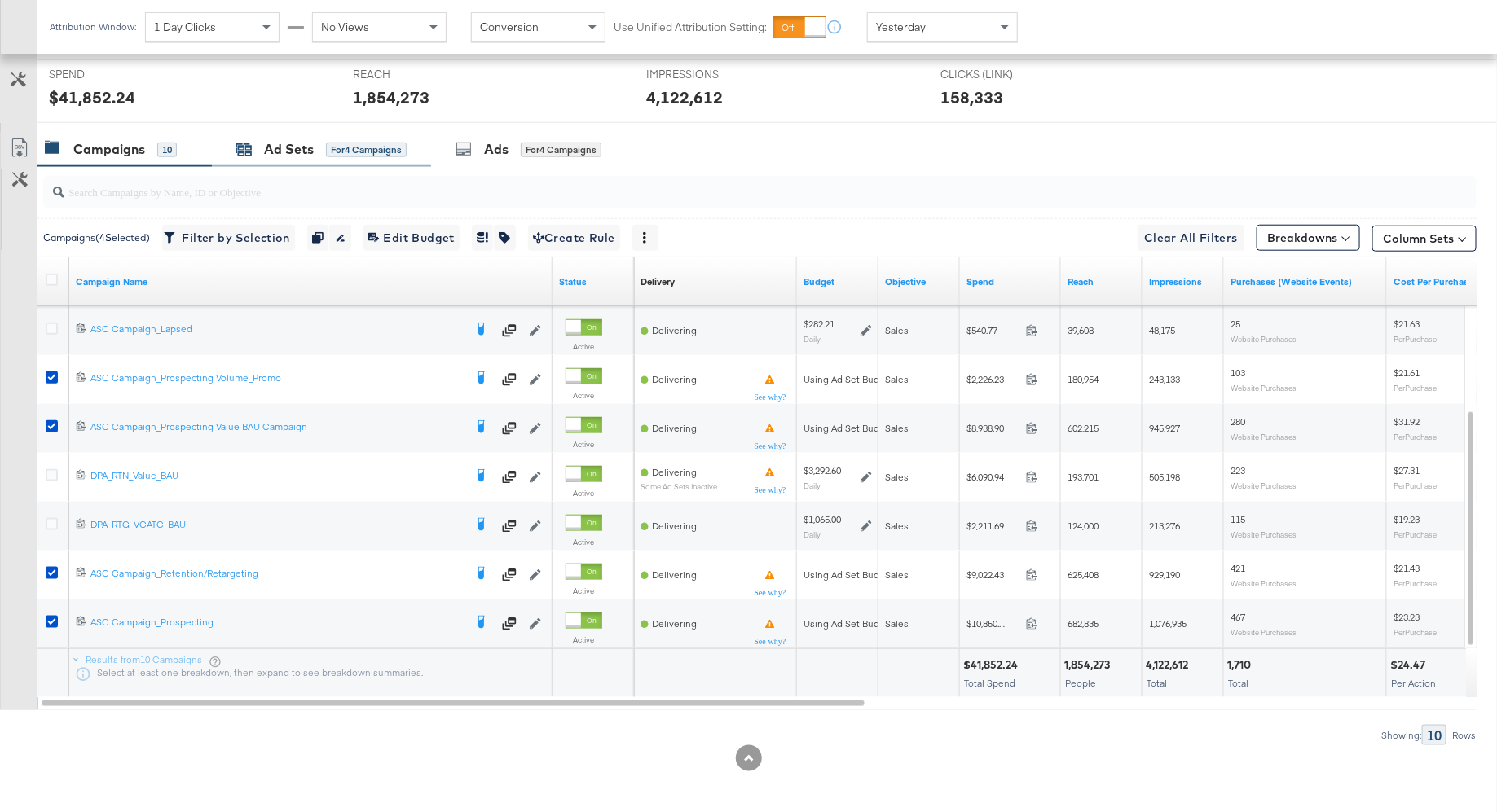 click on "Ad Sets" at bounding box center [288, 149] 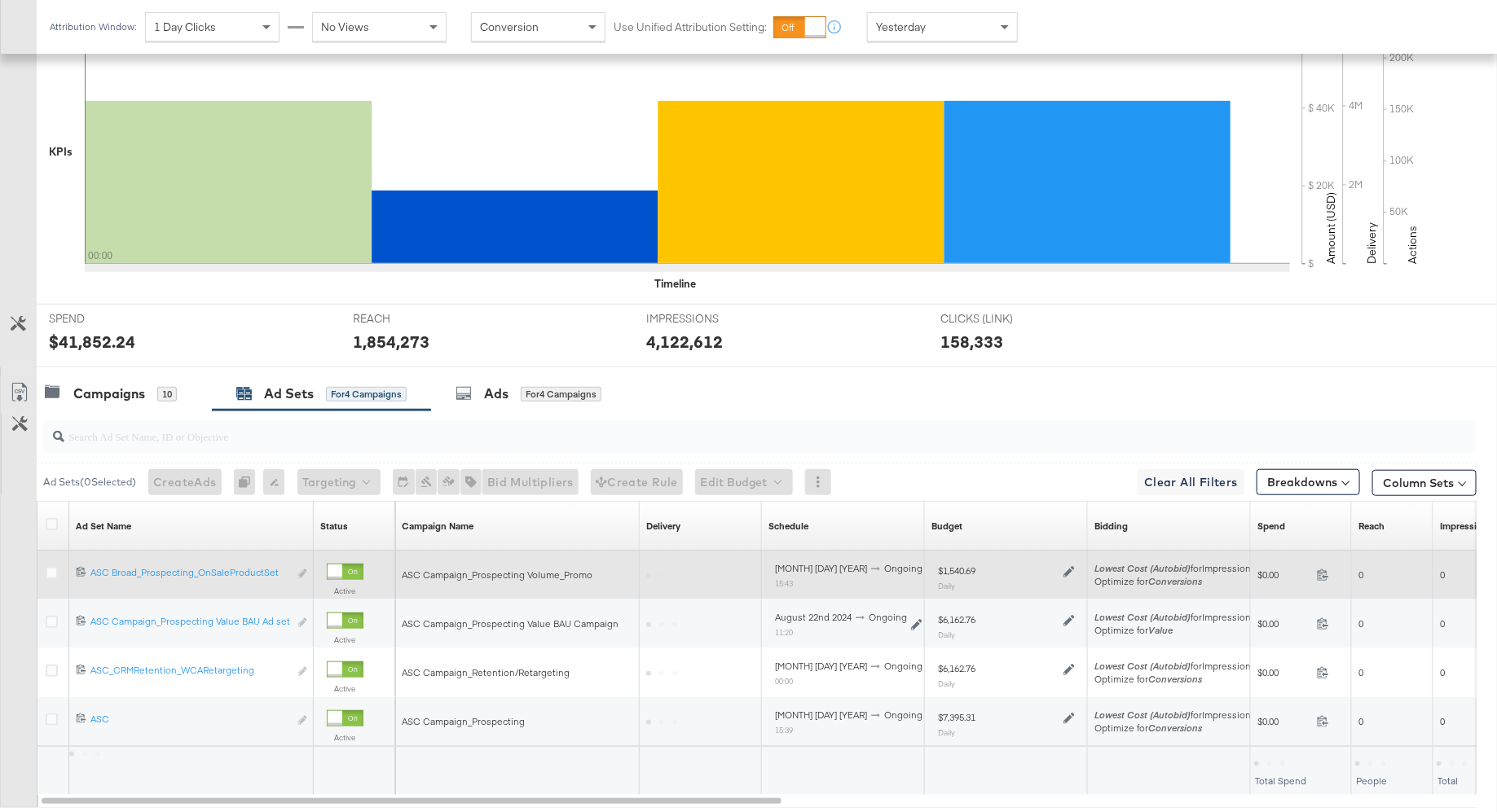scroll, scrollTop: 505, scrollLeft: 0, axis: vertical 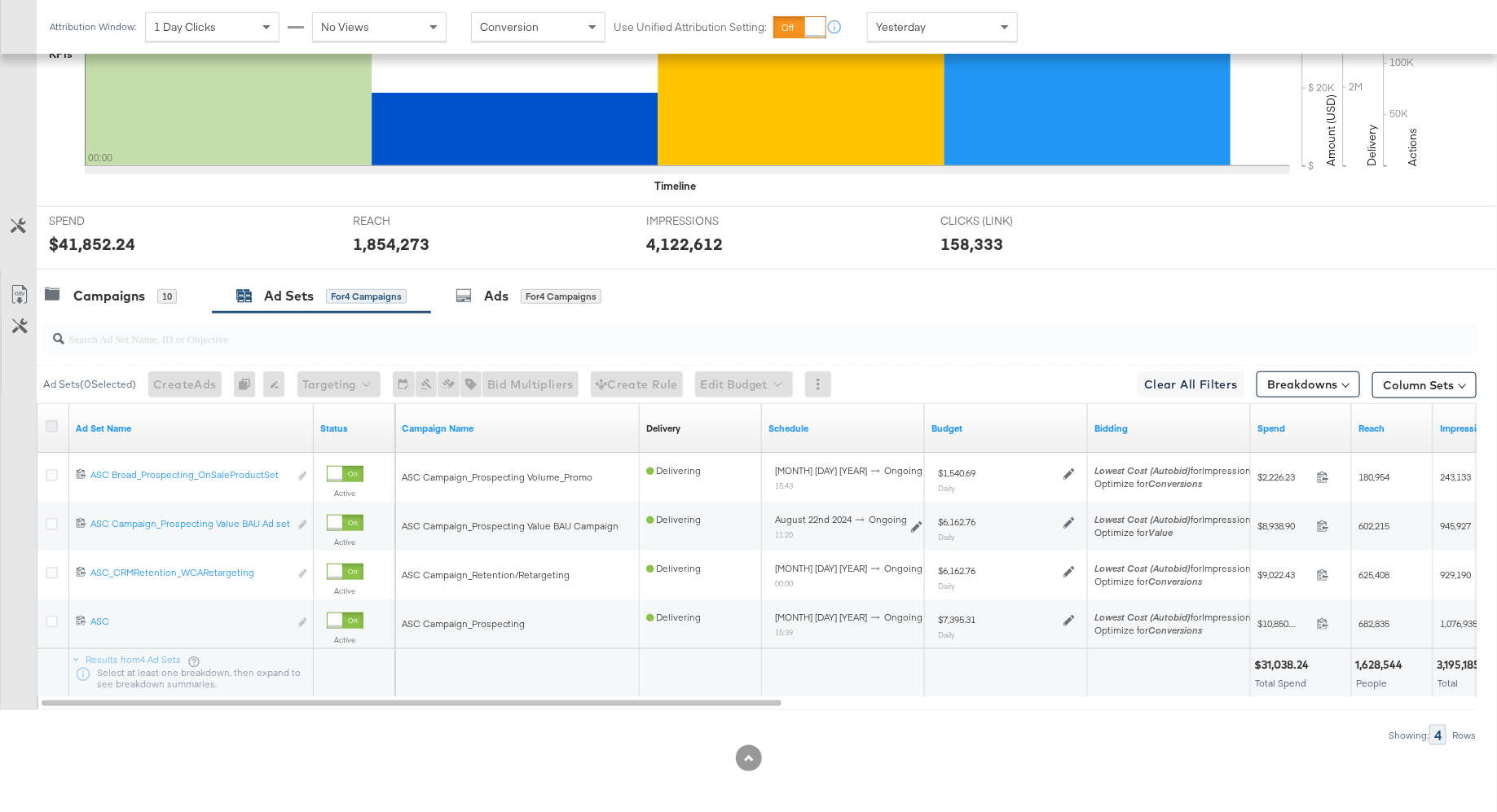 click at bounding box center (51, 426) 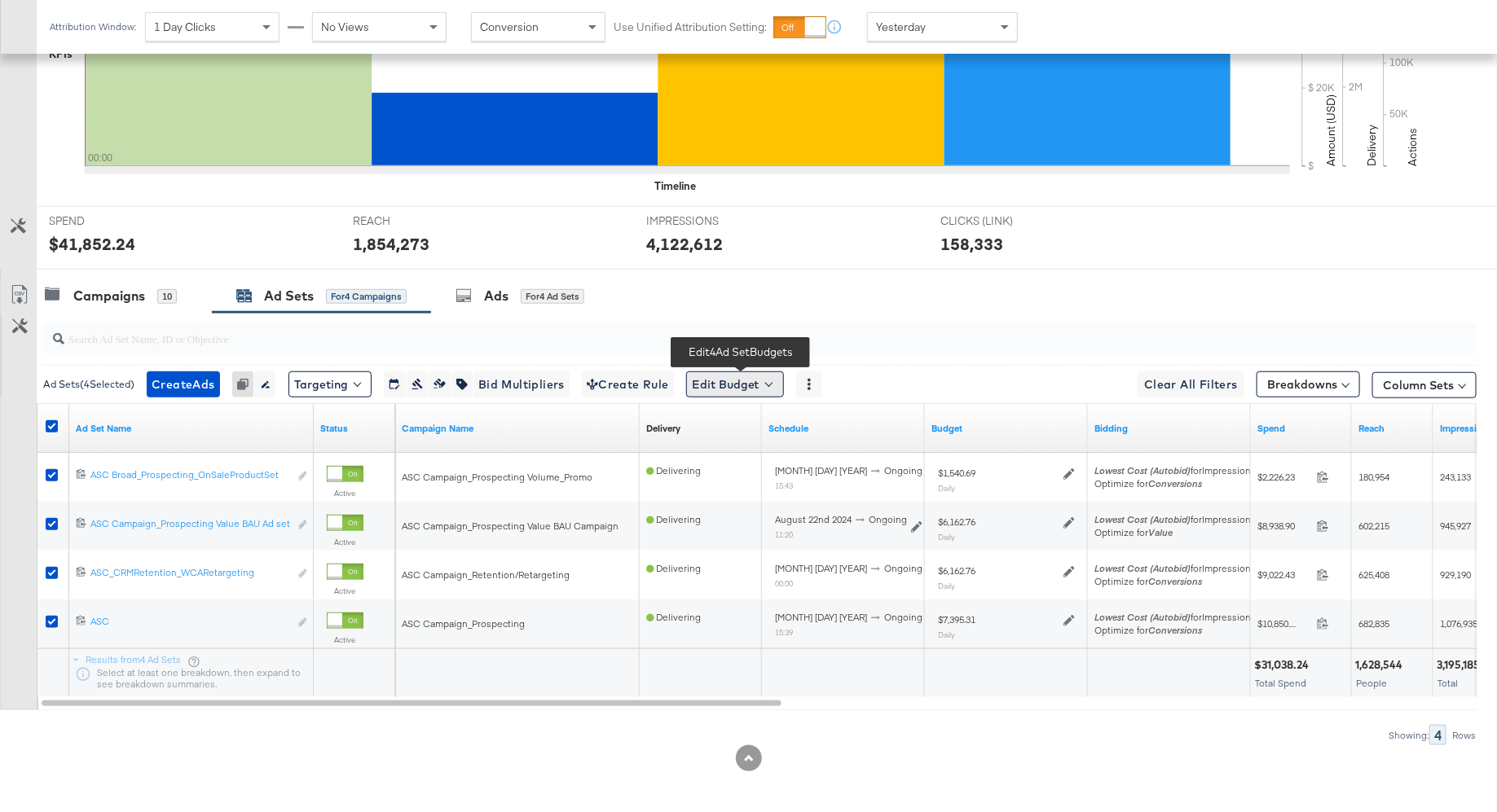 click on "Edit Budget" at bounding box center [735, 384] 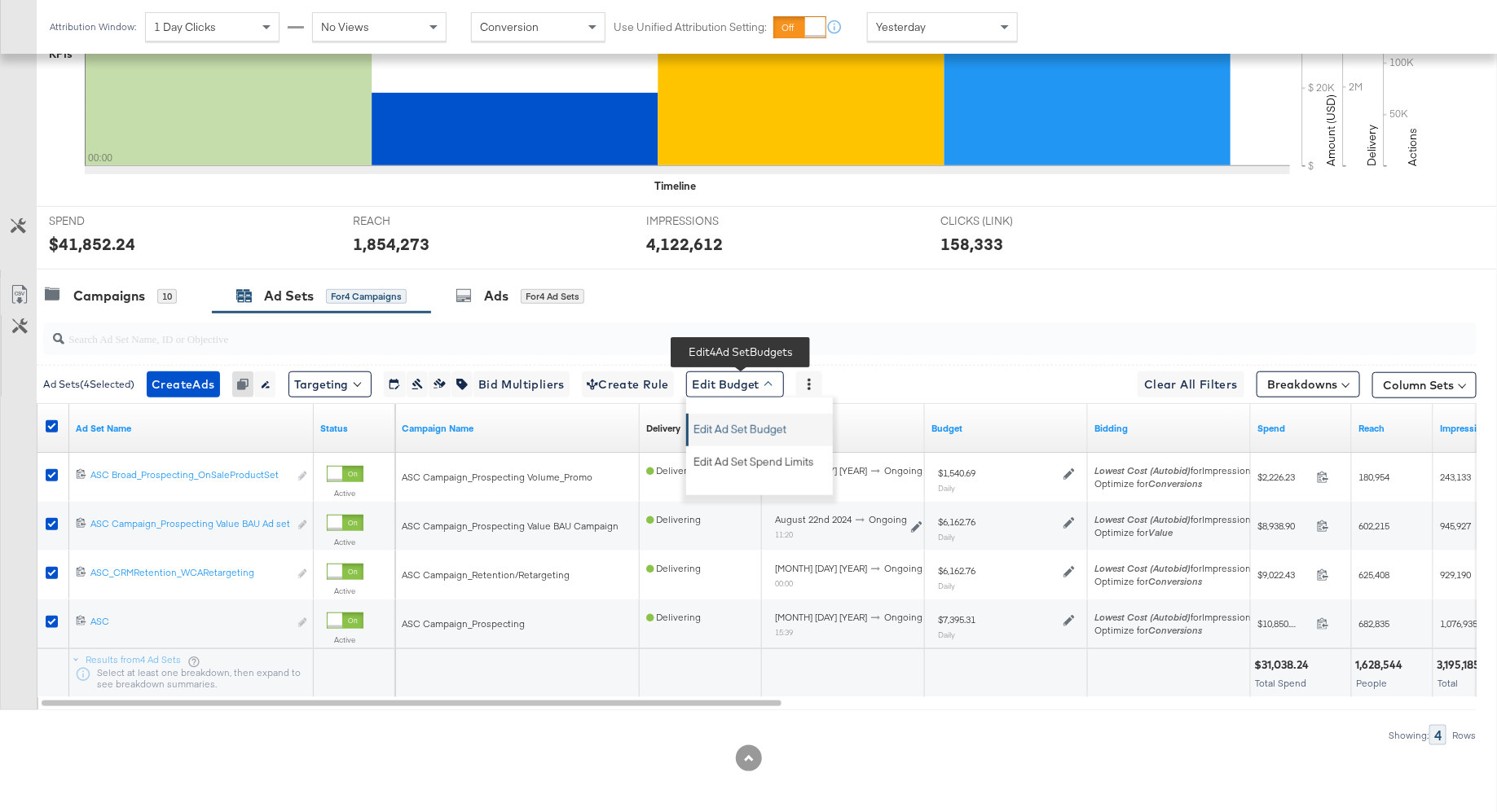 click on "Edit Ad Set Budget" at bounding box center [740, 427] 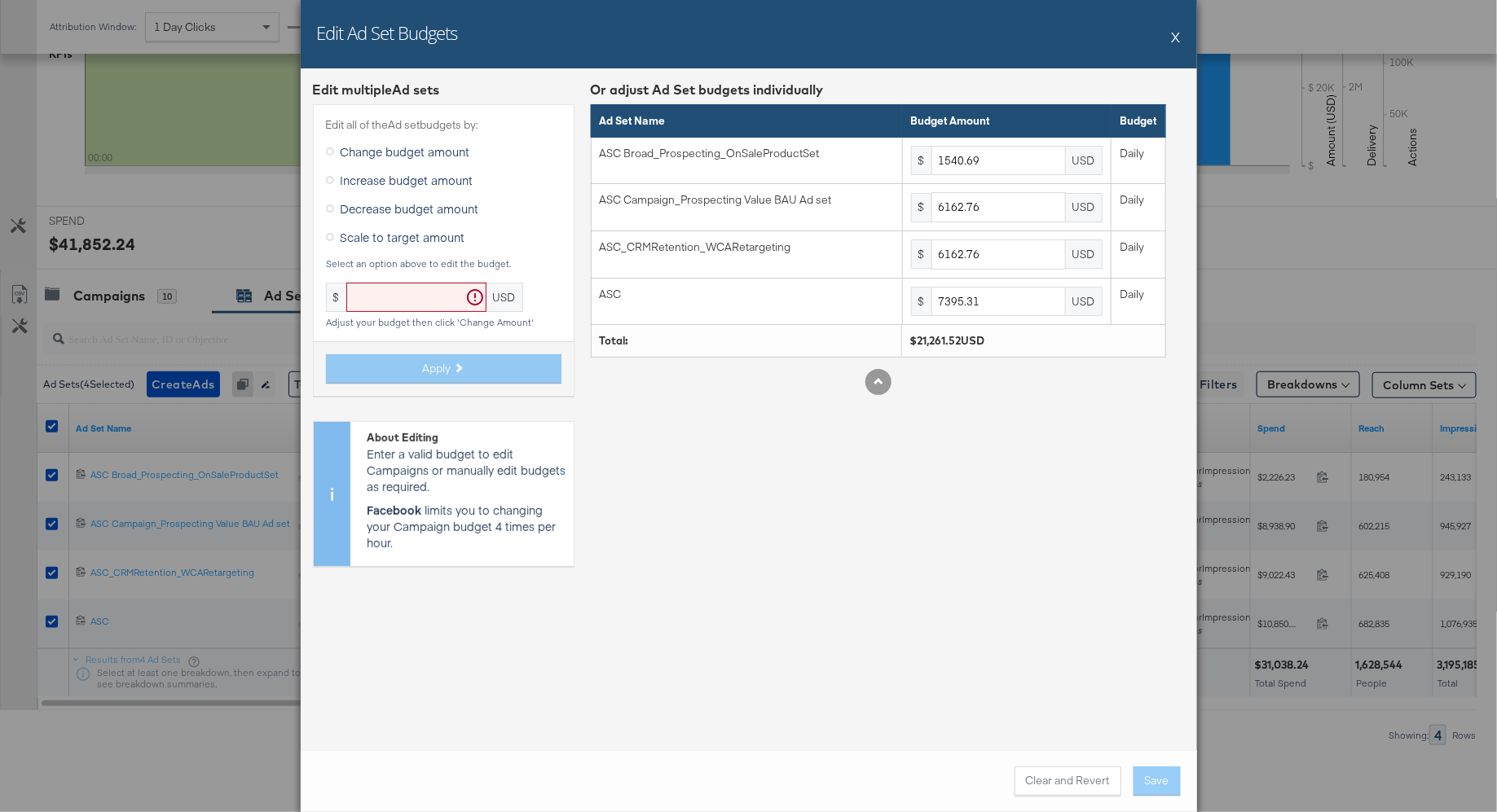 click at bounding box center (330, 208) 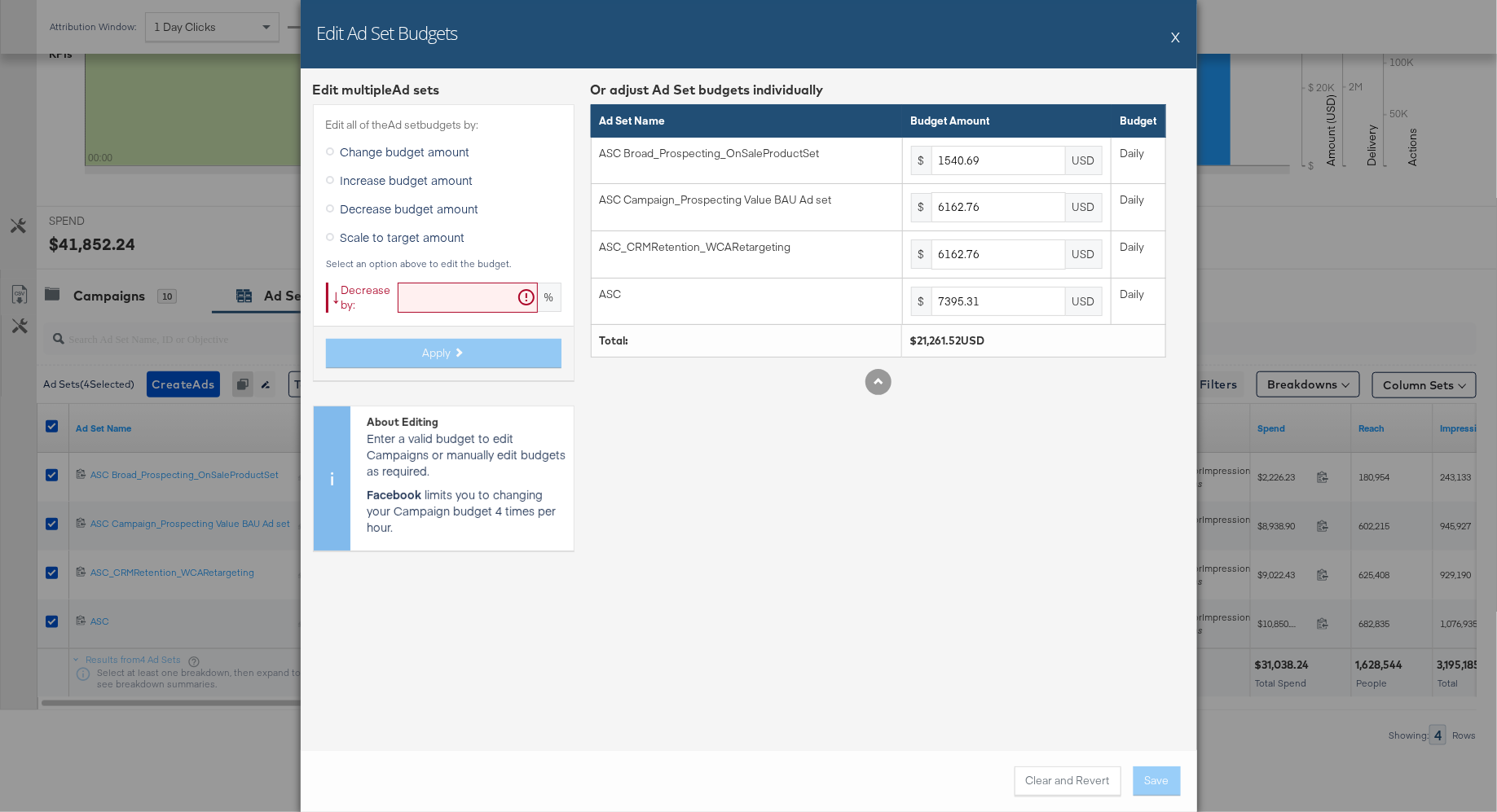 click at bounding box center [468, 297] 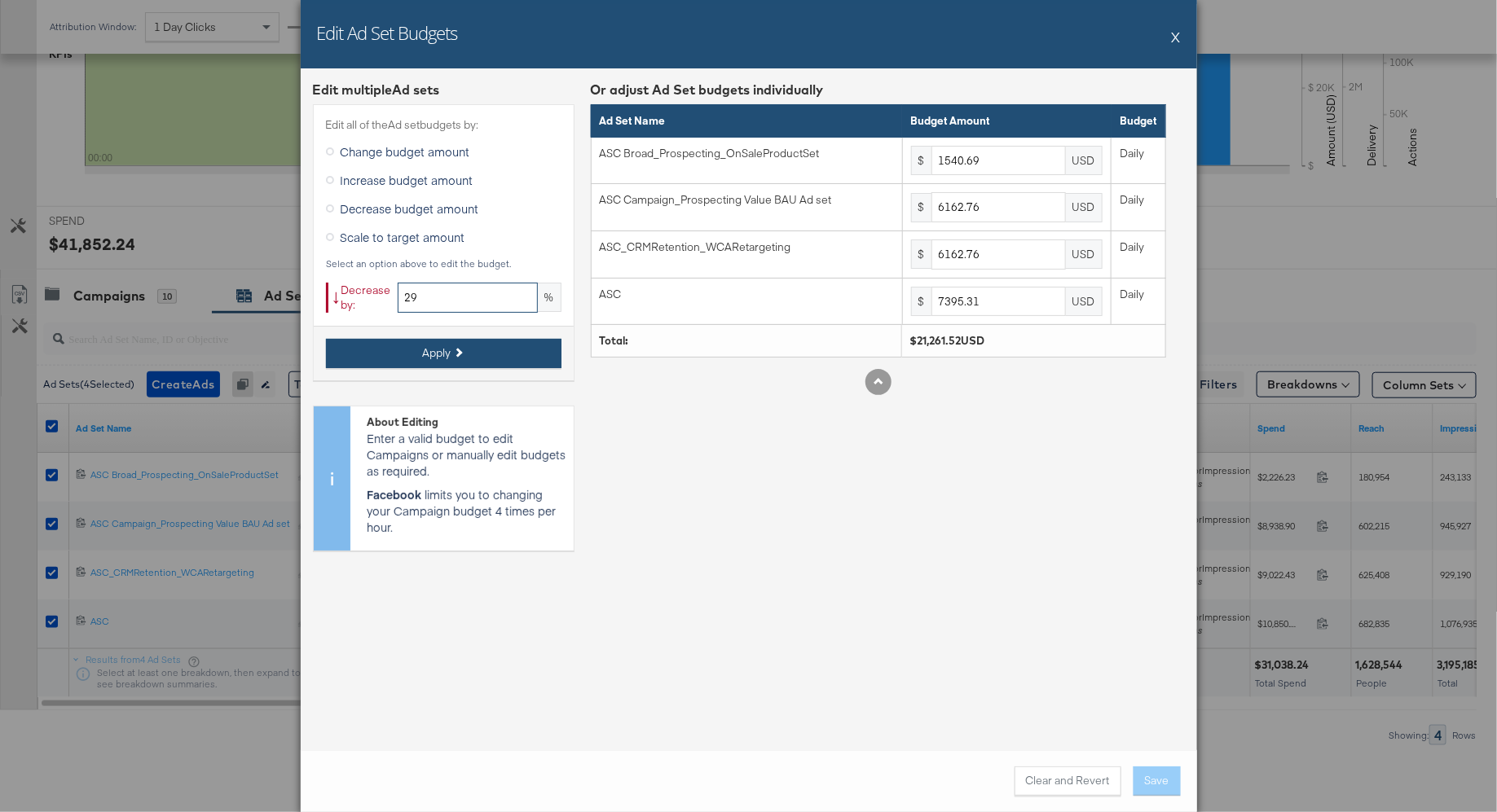 type on "29" 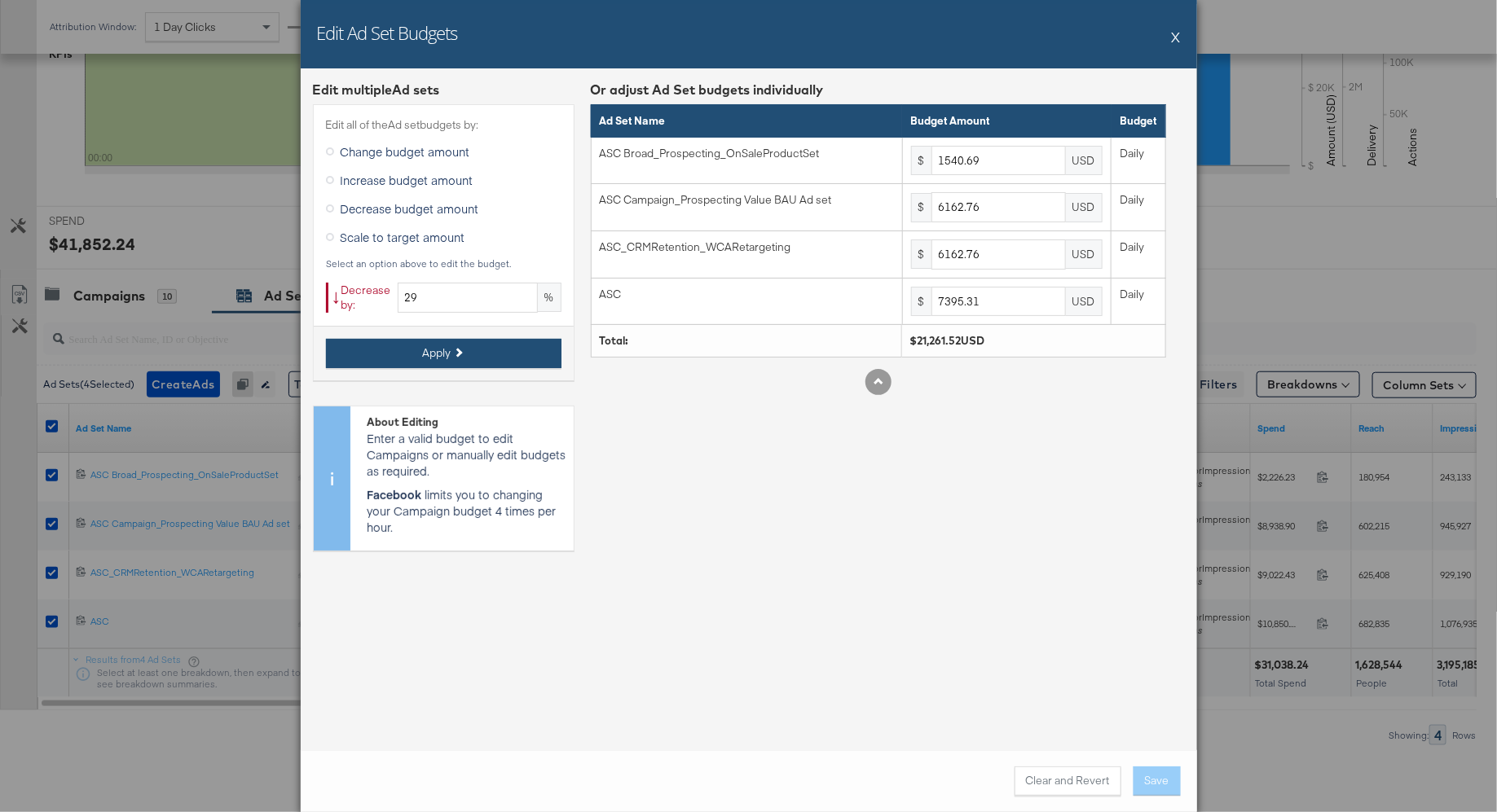 click on "Apply" at bounding box center [443, 353] 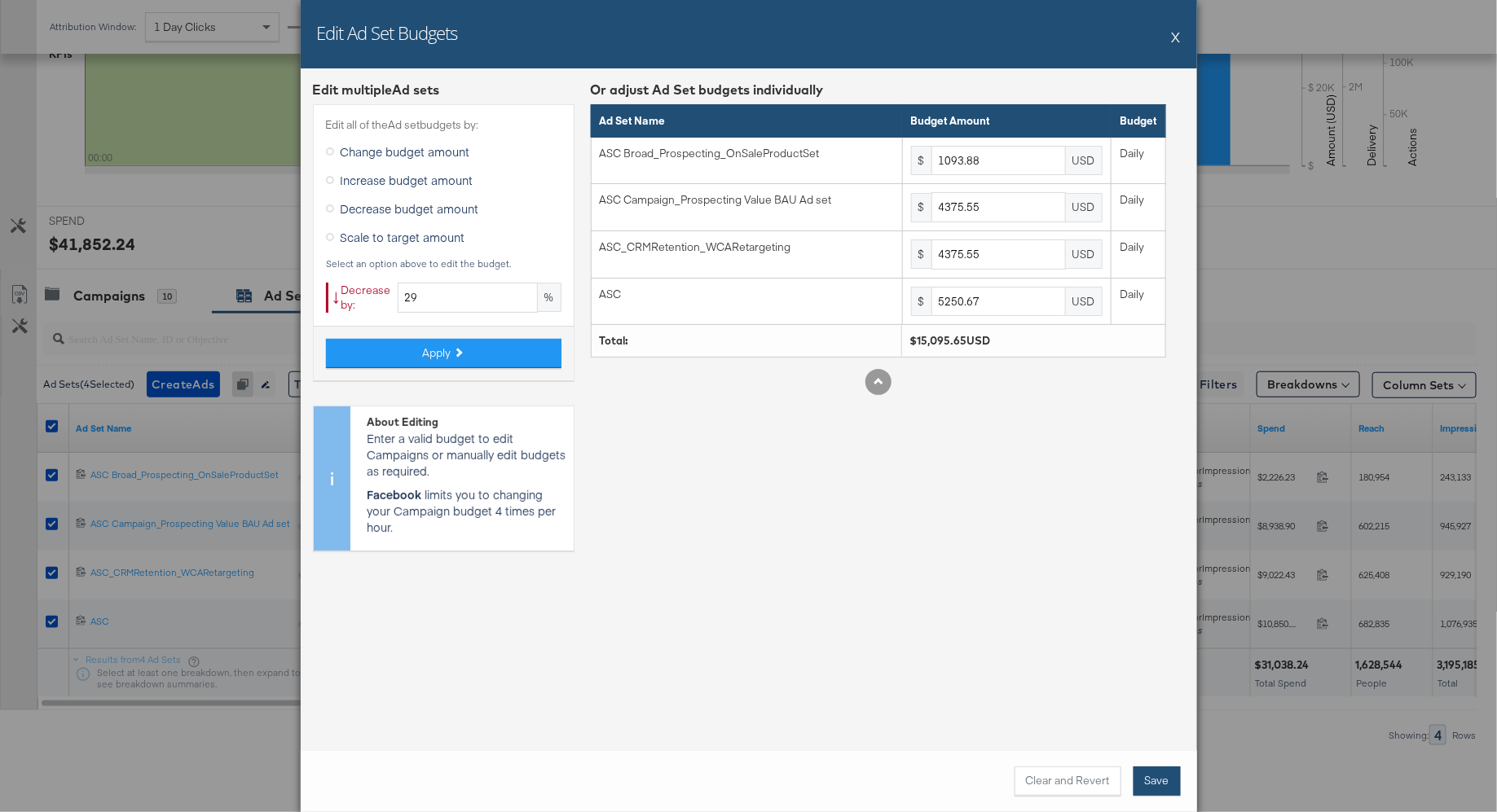 click on "Save" at bounding box center [1157, 781] 